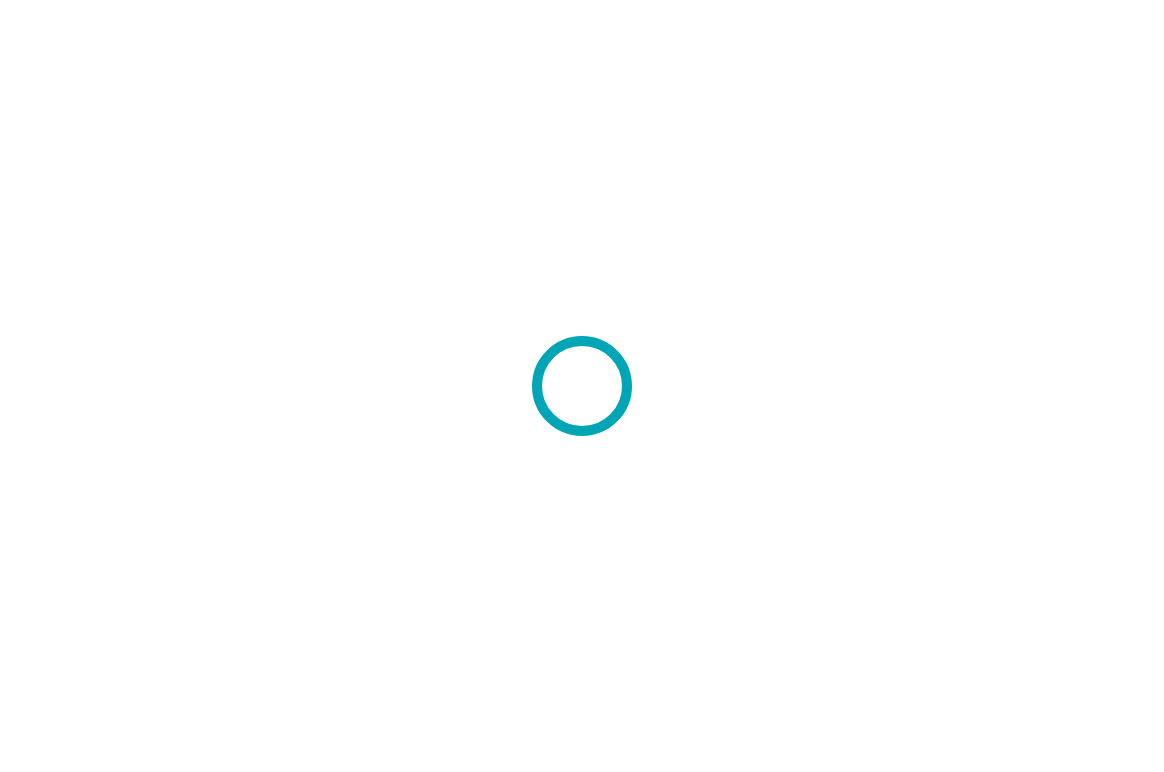 scroll, scrollTop: 0, scrollLeft: 0, axis: both 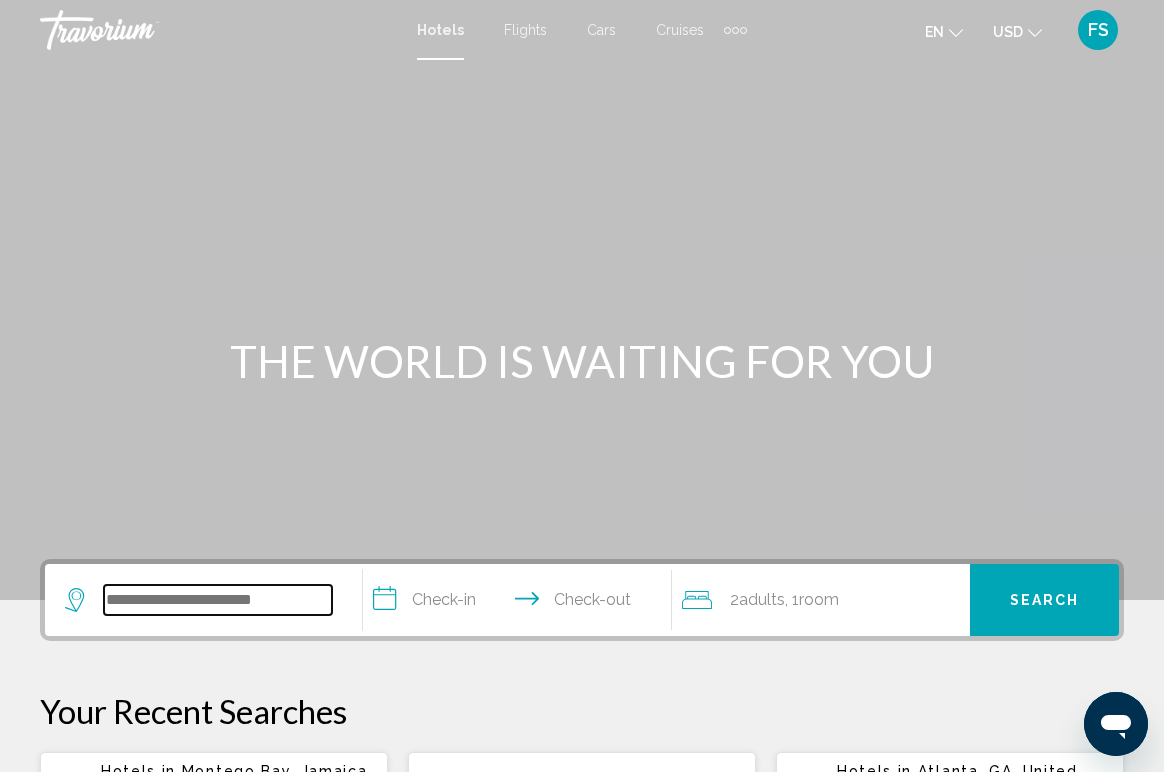 click at bounding box center [218, 600] 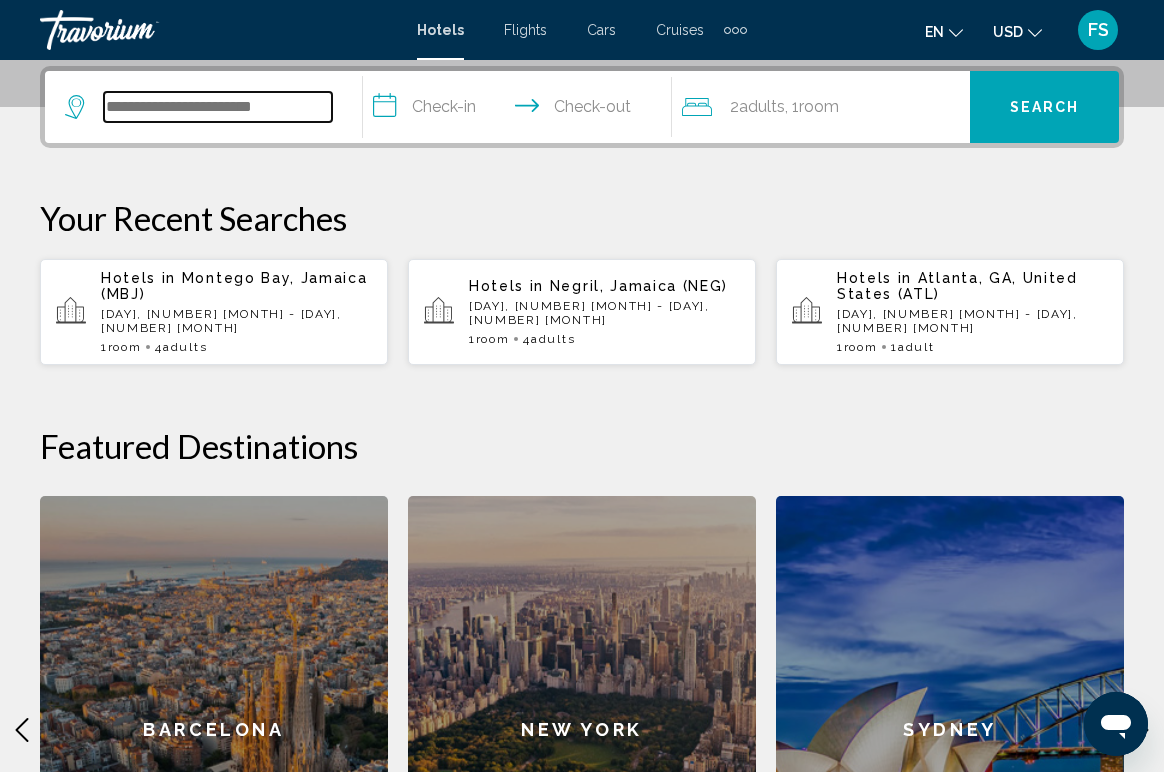 scroll, scrollTop: 494, scrollLeft: 0, axis: vertical 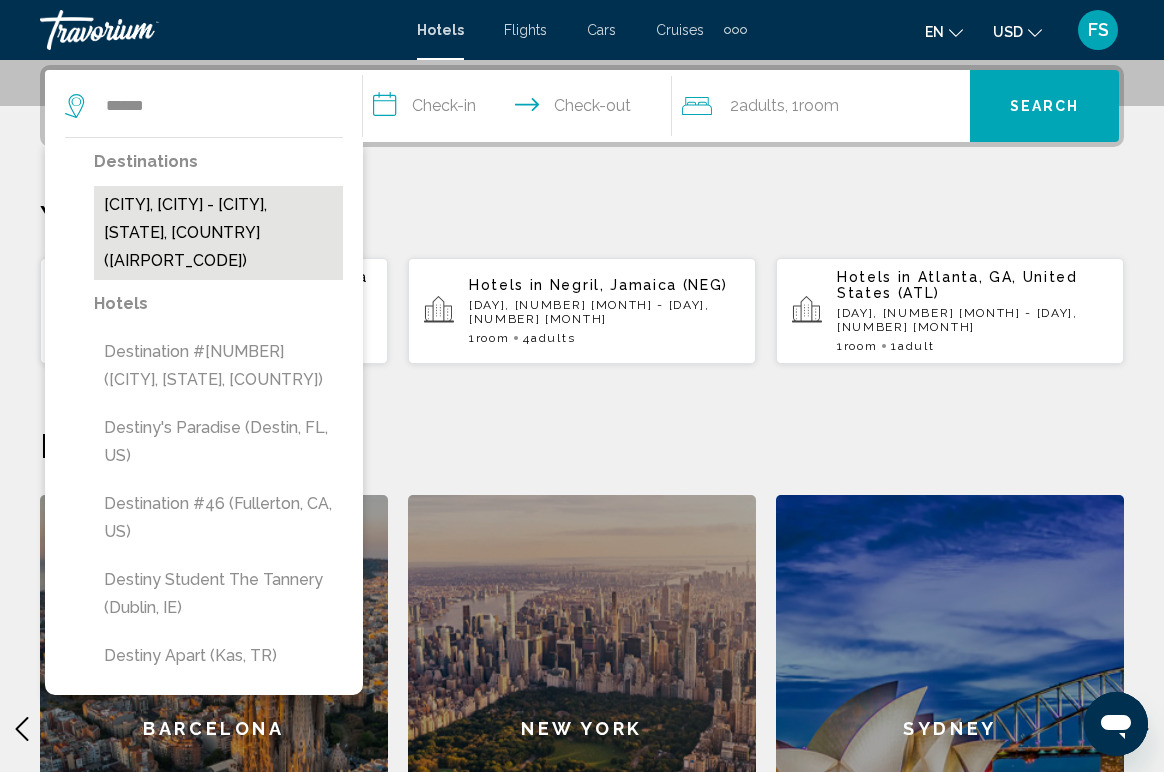 click on "[CITY], [CITY] - [CITY], [STATE], [COUNTRY] ([AIRPORT_CODE])" at bounding box center [218, 233] 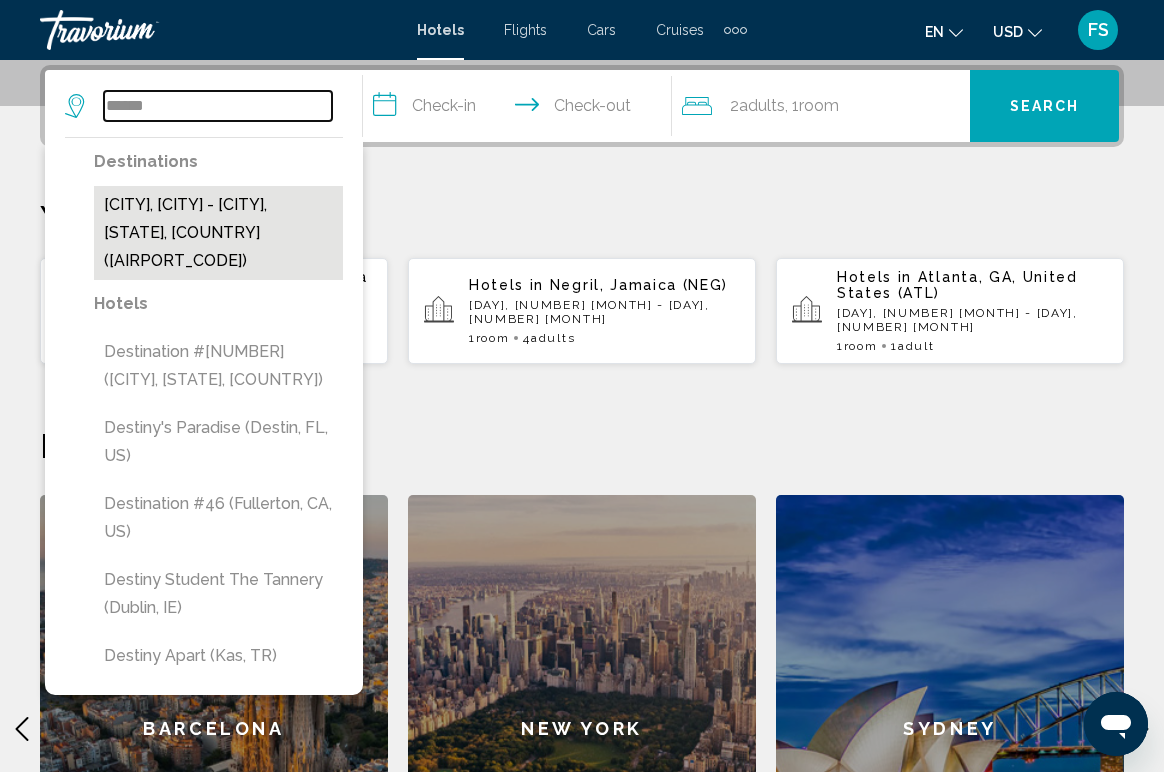type on "**********" 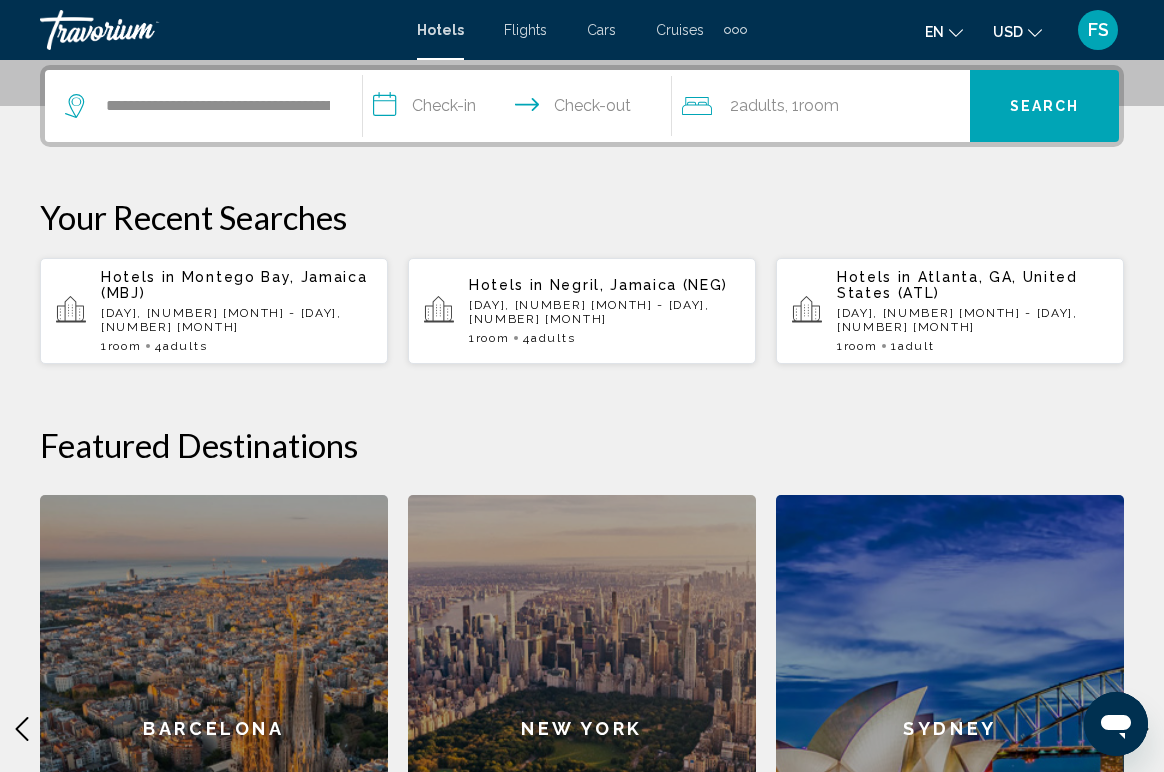 click on "**********" at bounding box center [521, 109] 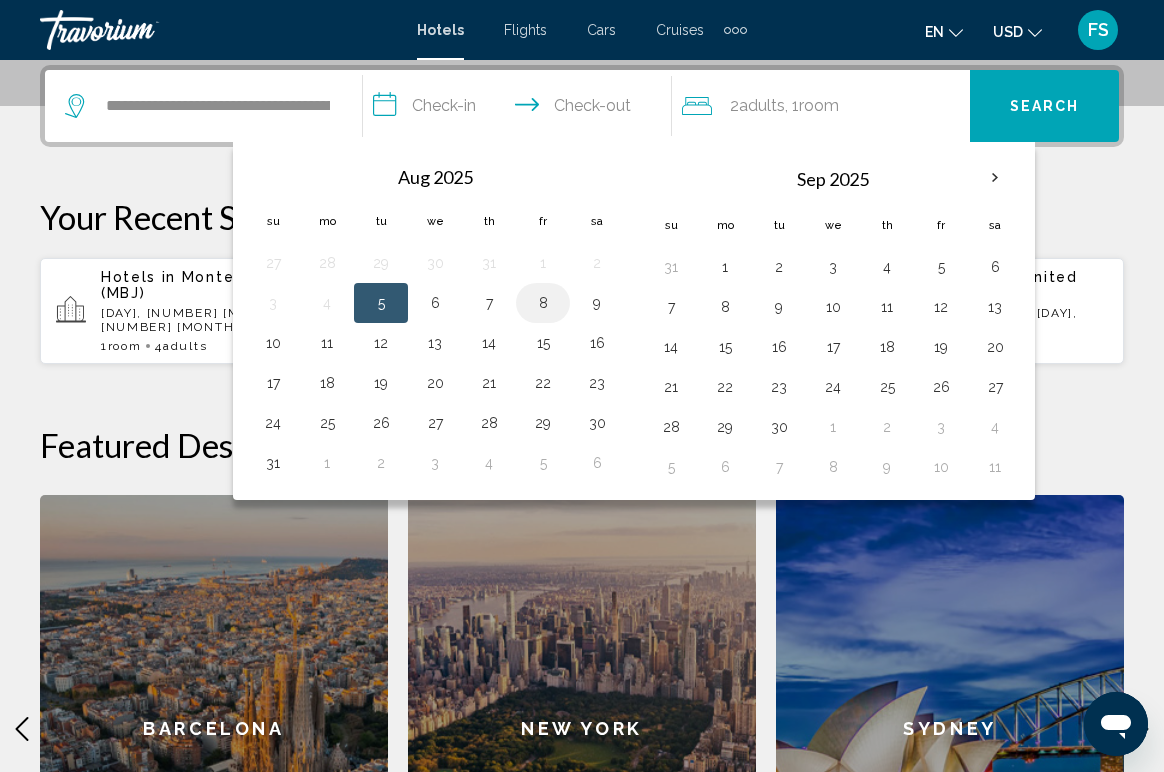click on "8" at bounding box center [543, 303] 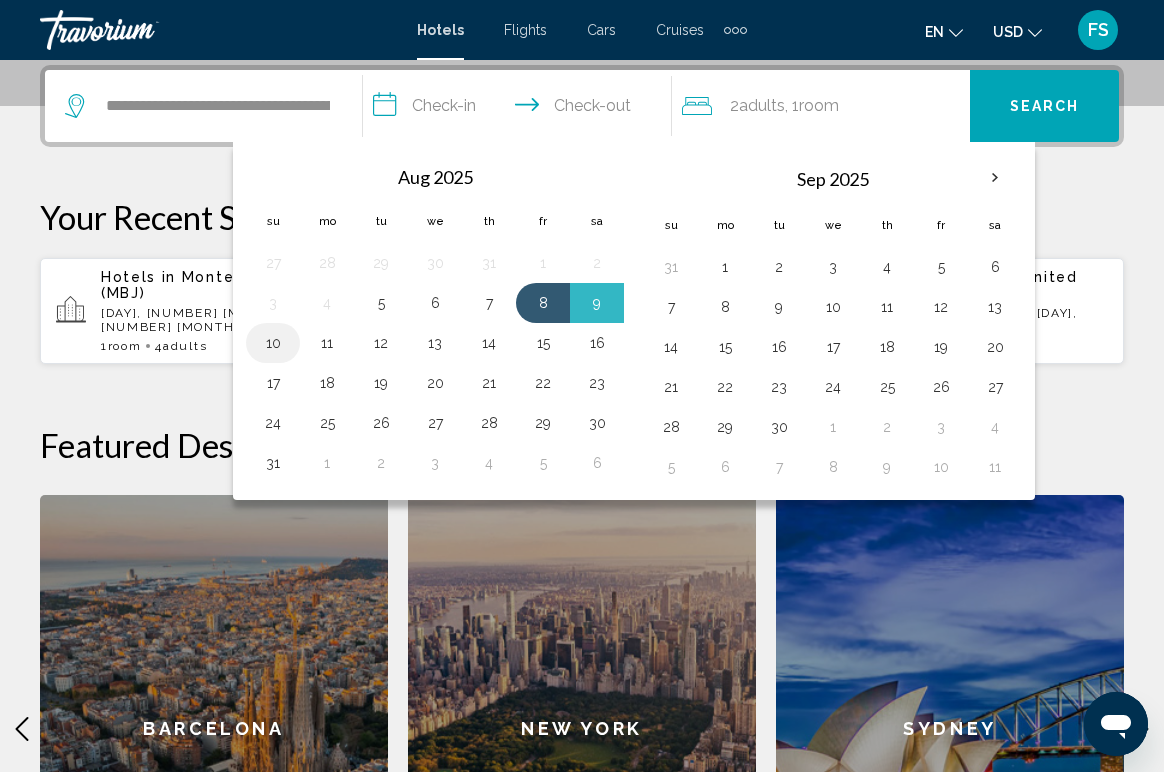 click on "10" at bounding box center (273, 343) 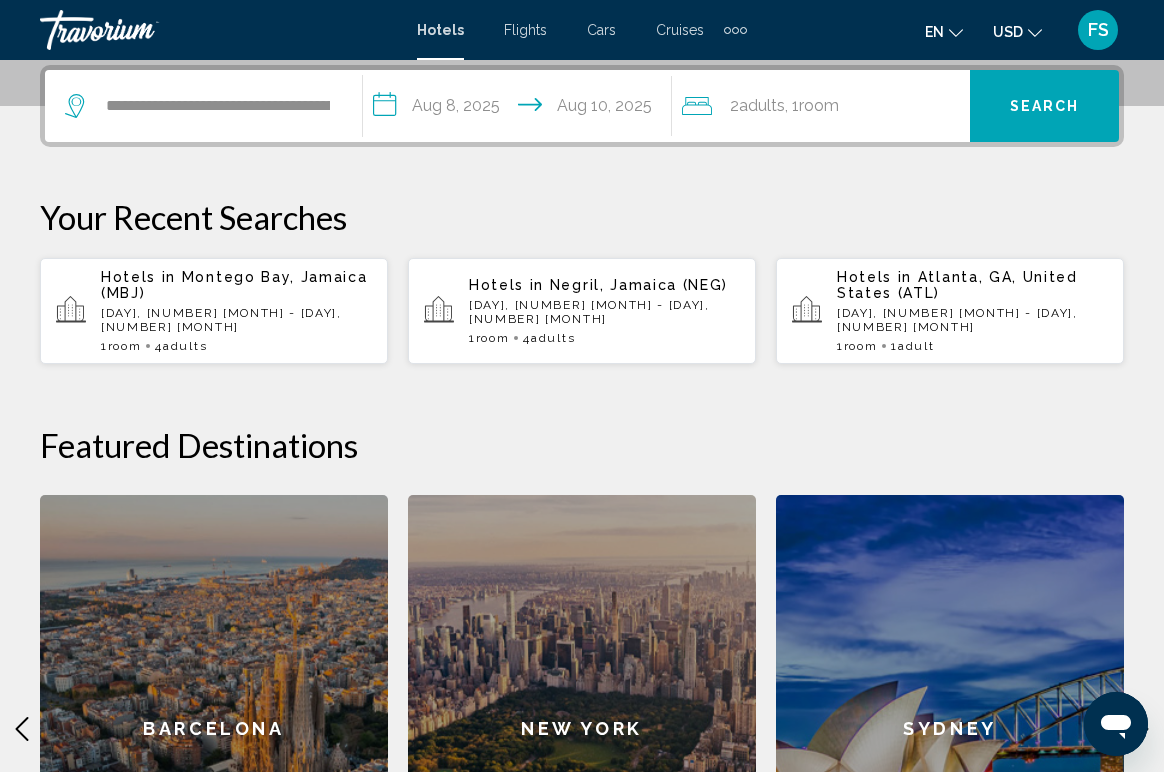 click on "Search" at bounding box center [1044, 106] 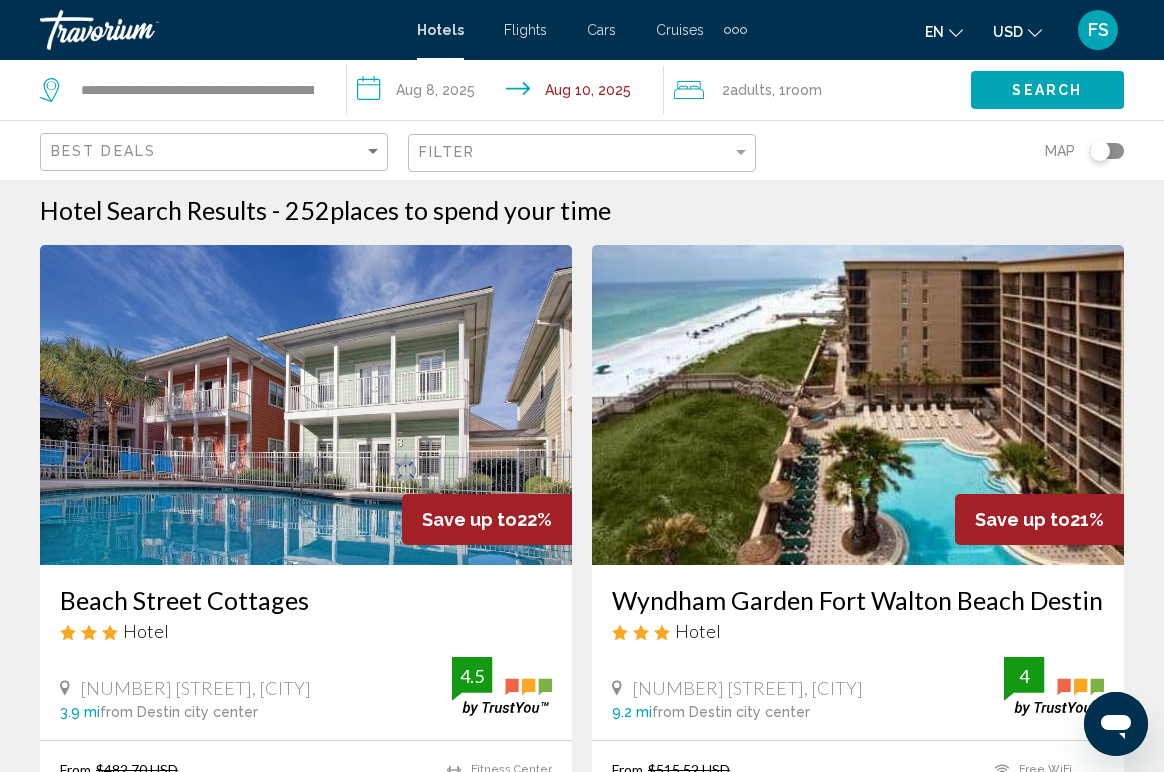 scroll, scrollTop: 0, scrollLeft: 0, axis: both 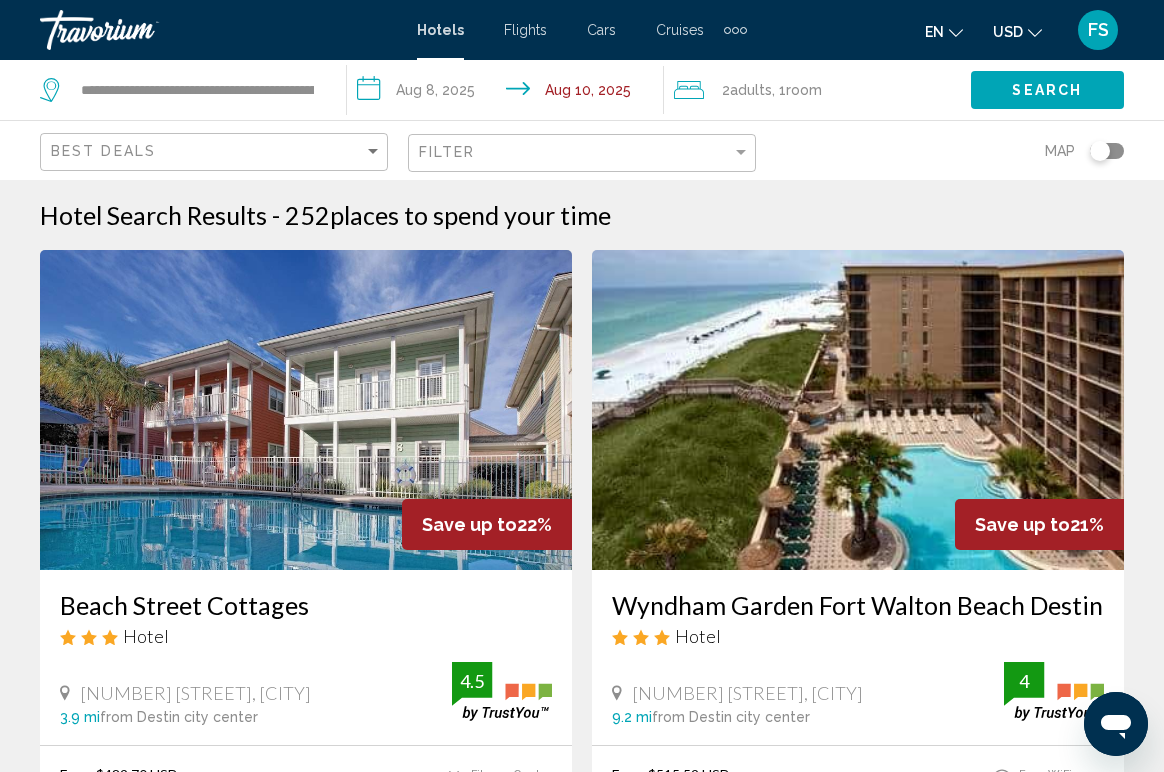 click at bounding box center (306, 410) 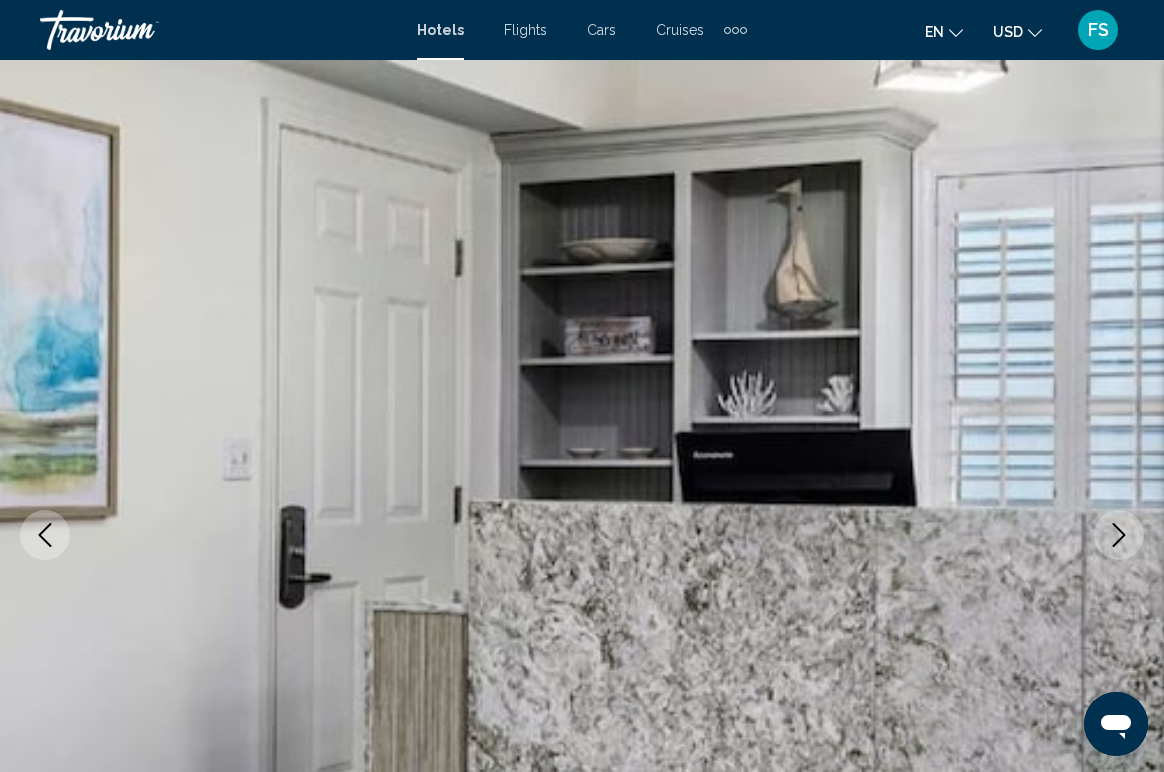 scroll, scrollTop: 149, scrollLeft: 0, axis: vertical 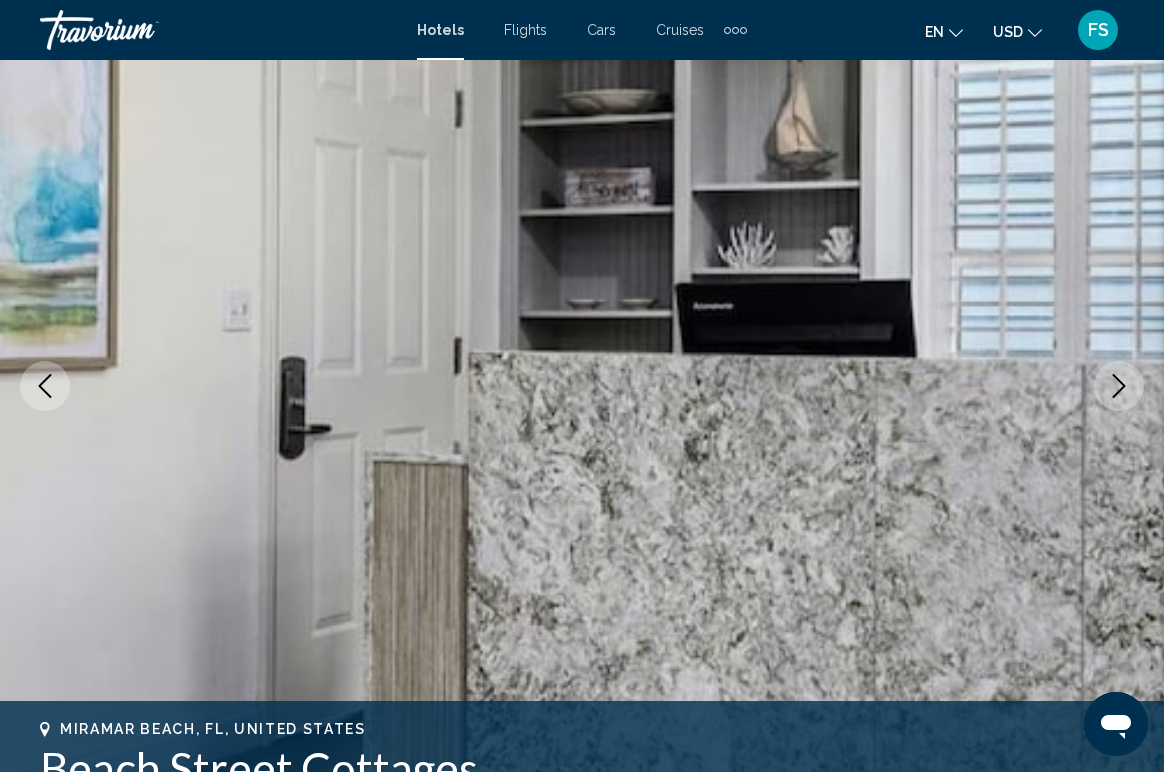 click 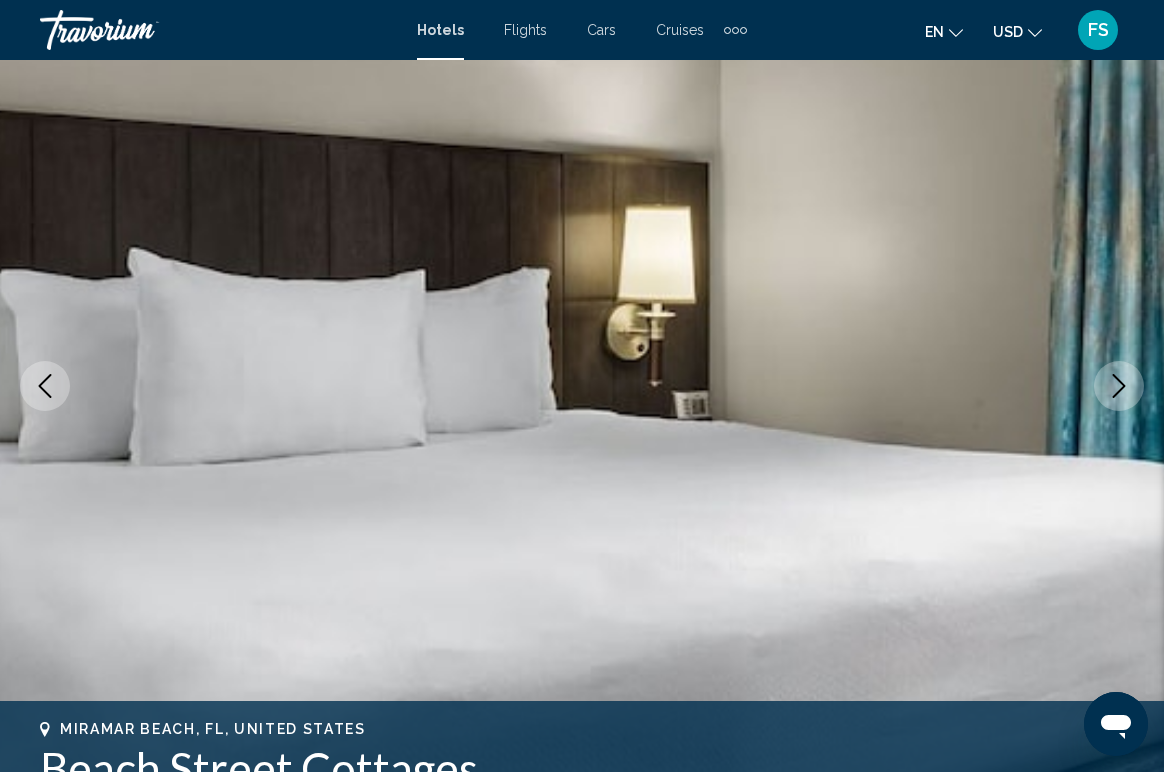 click 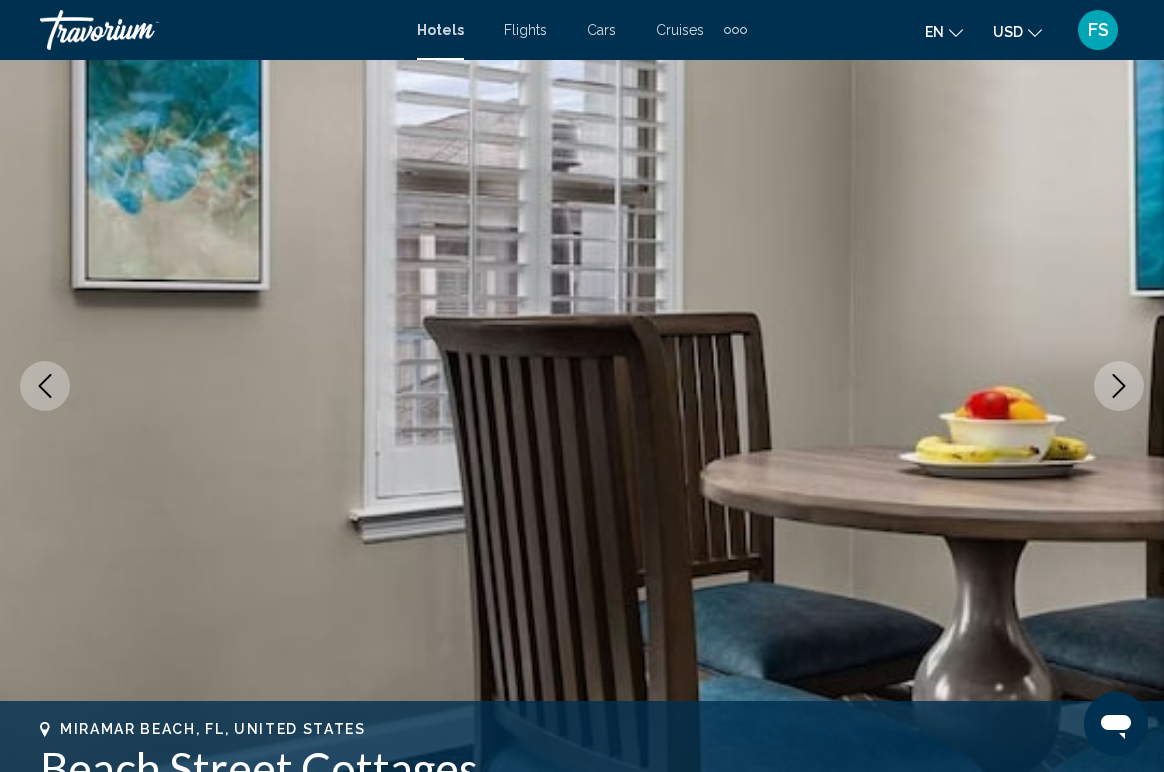 click 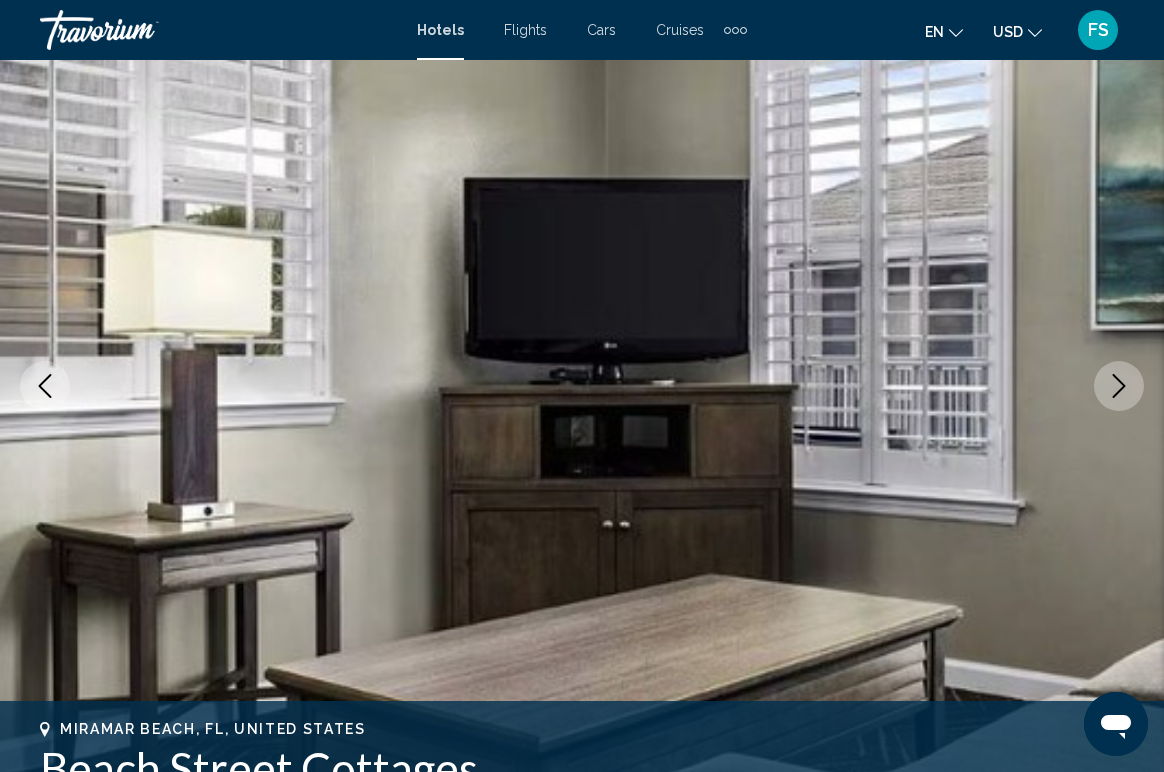 click 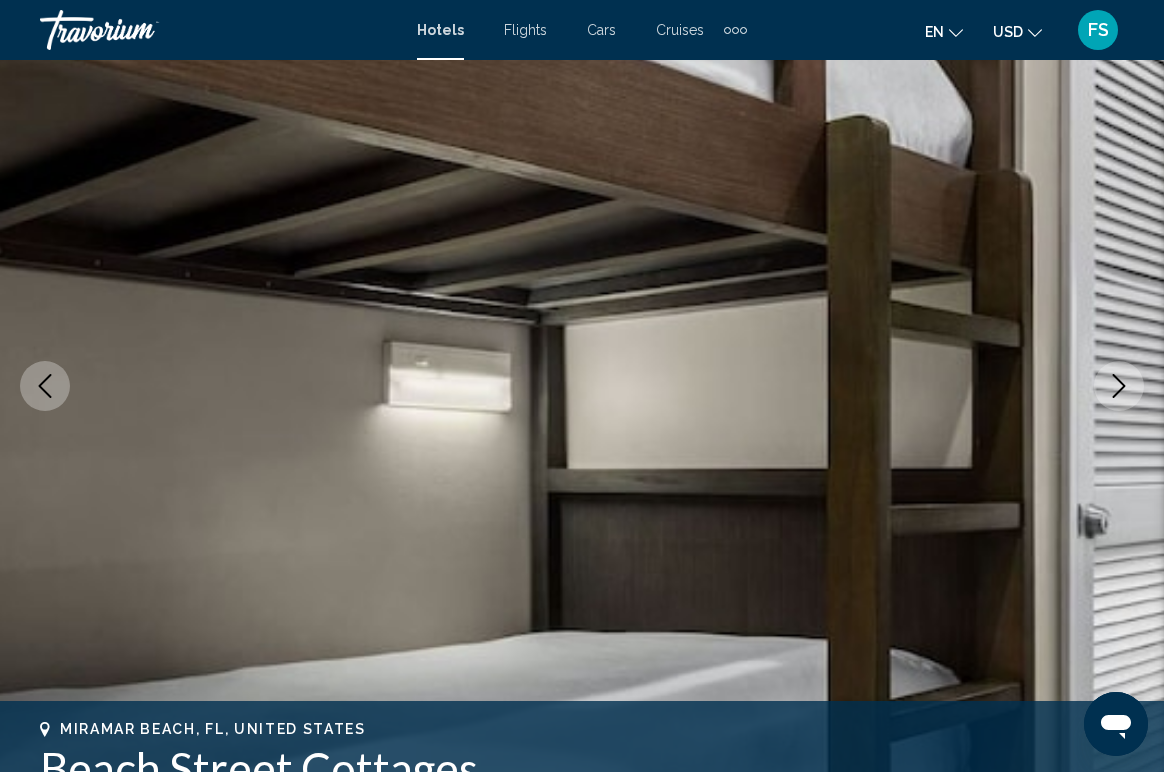 click 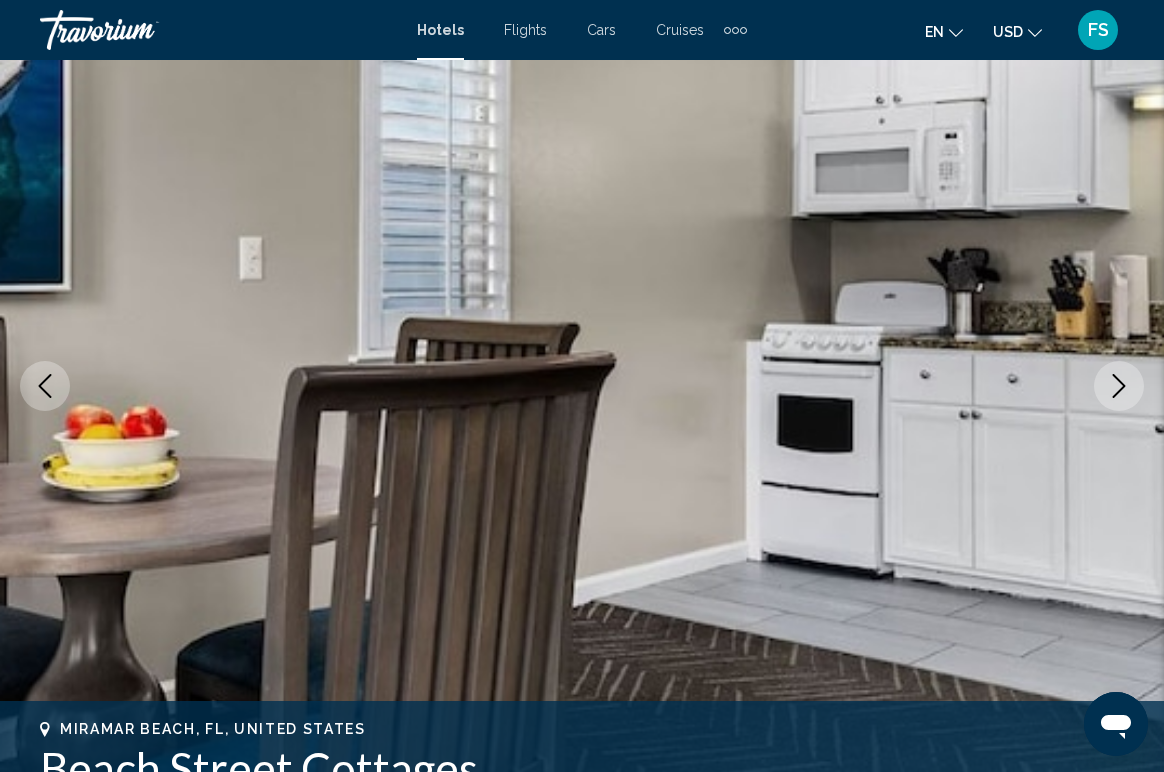 click 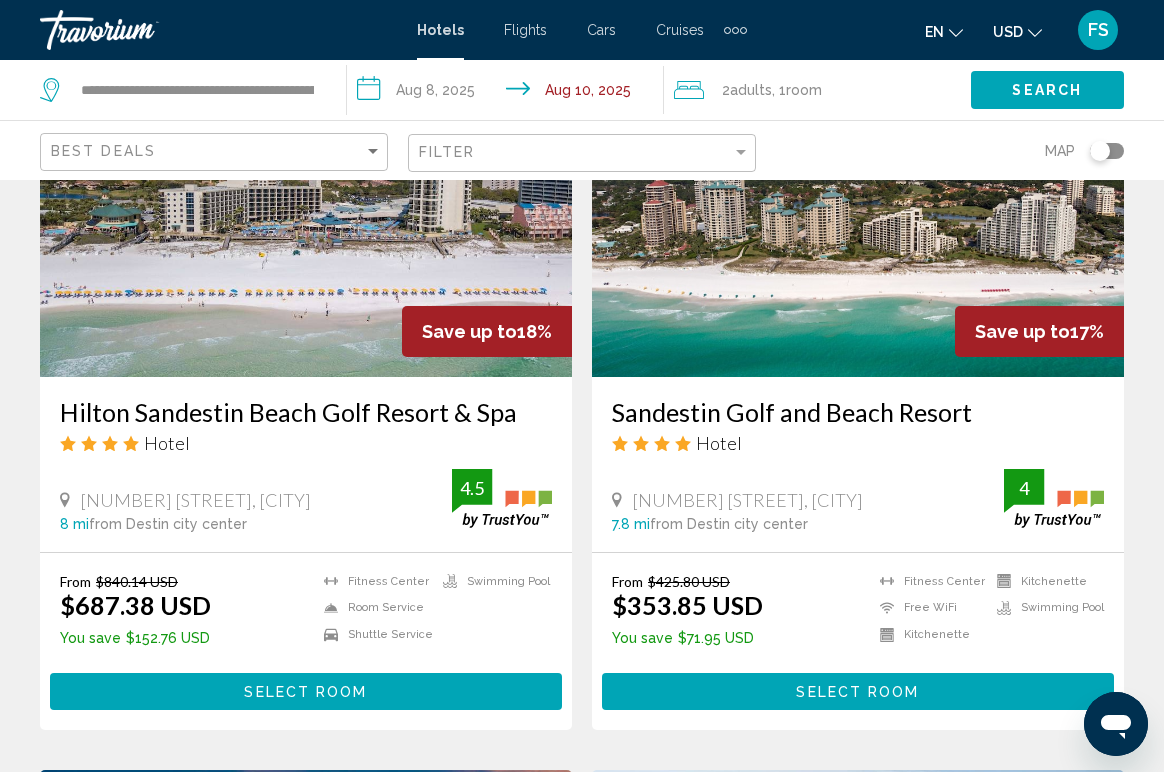 scroll, scrollTop: 1617, scrollLeft: 0, axis: vertical 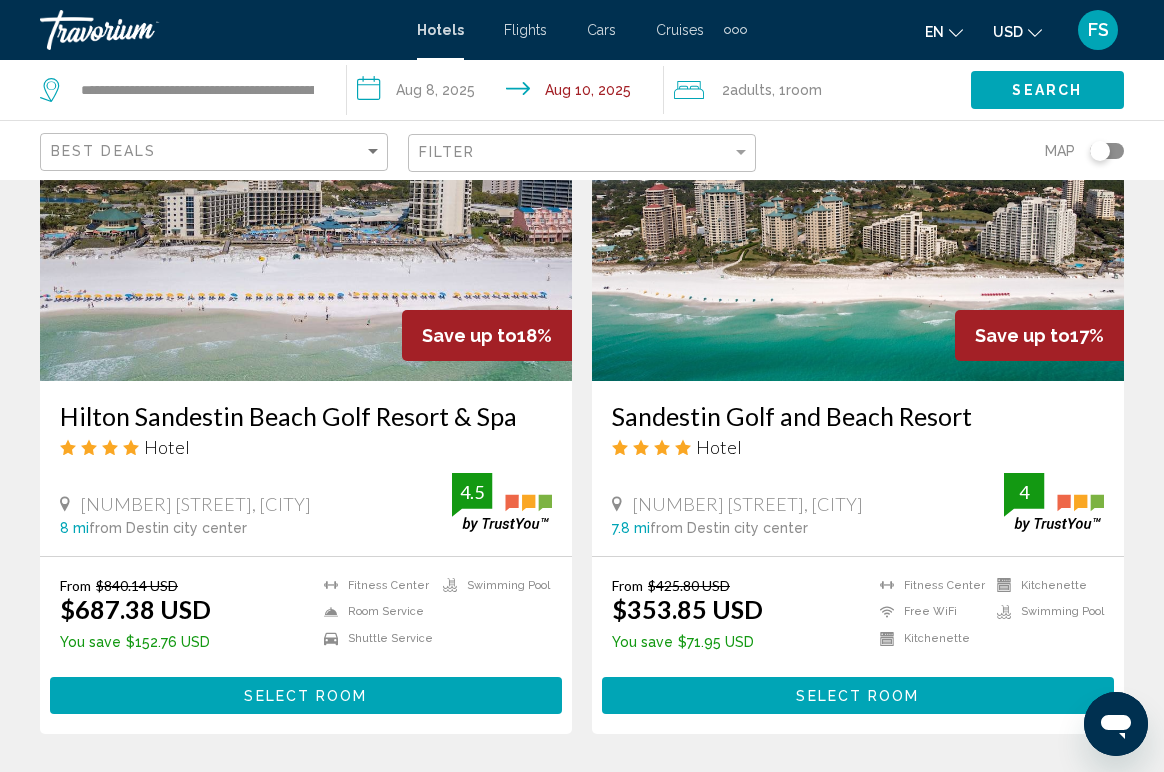 click at bounding box center (858, 221) 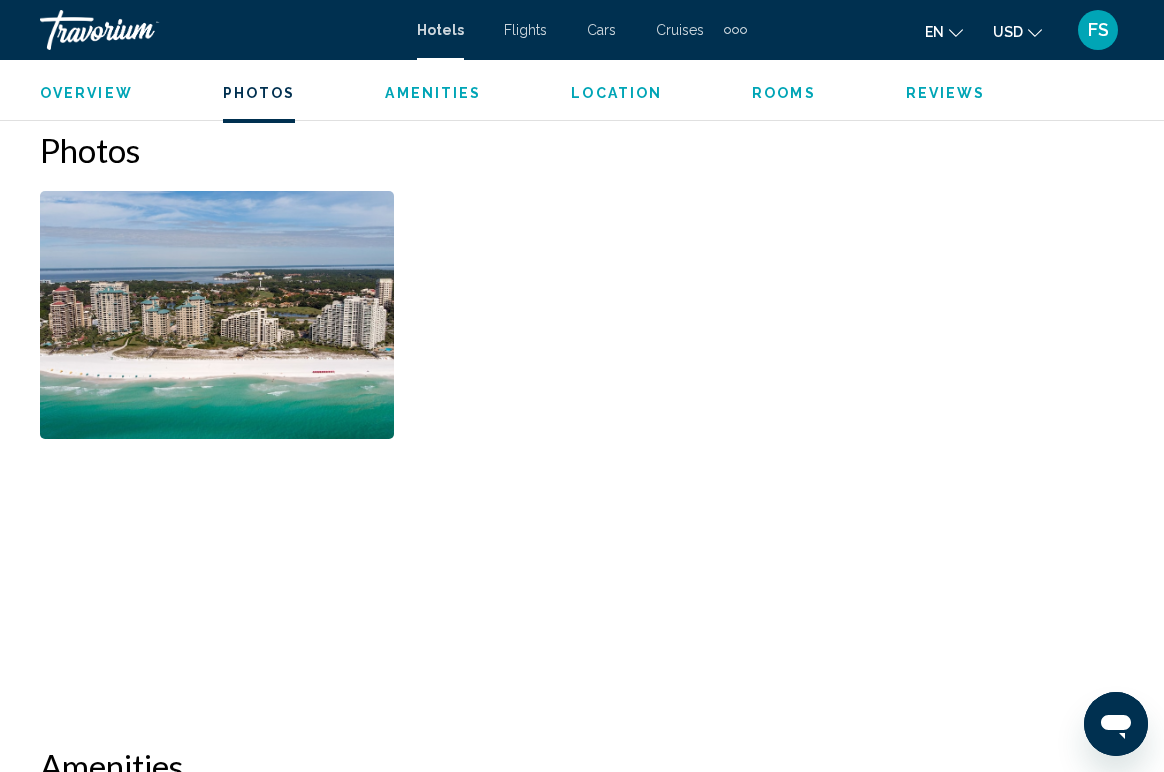 scroll, scrollTop: 1333, scrollLeft: 0, axis: vertical 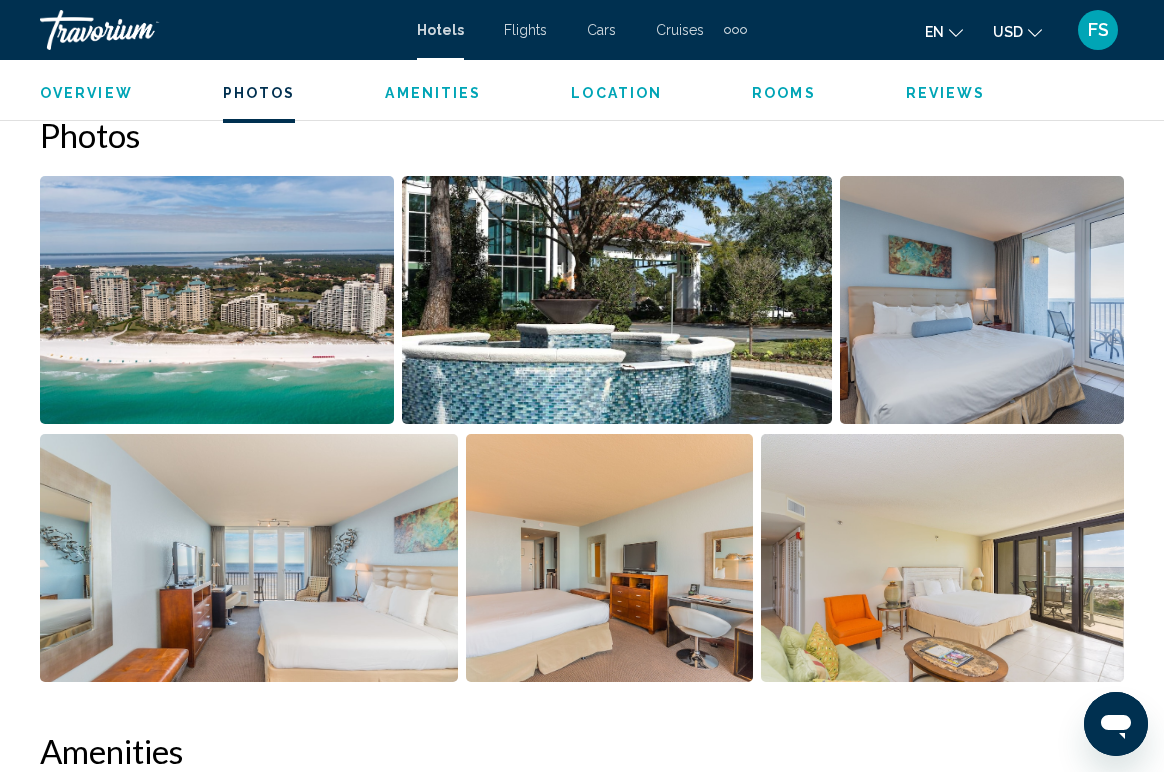 click at bounding box center [217, 300] 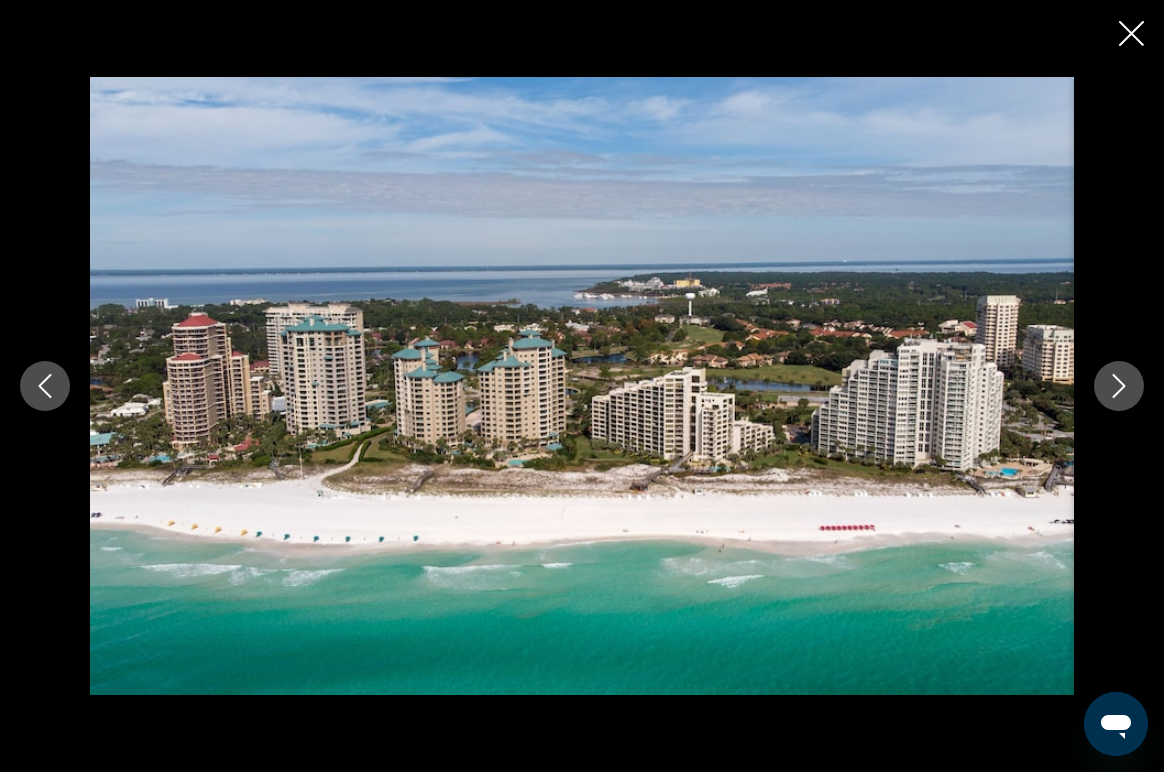 click 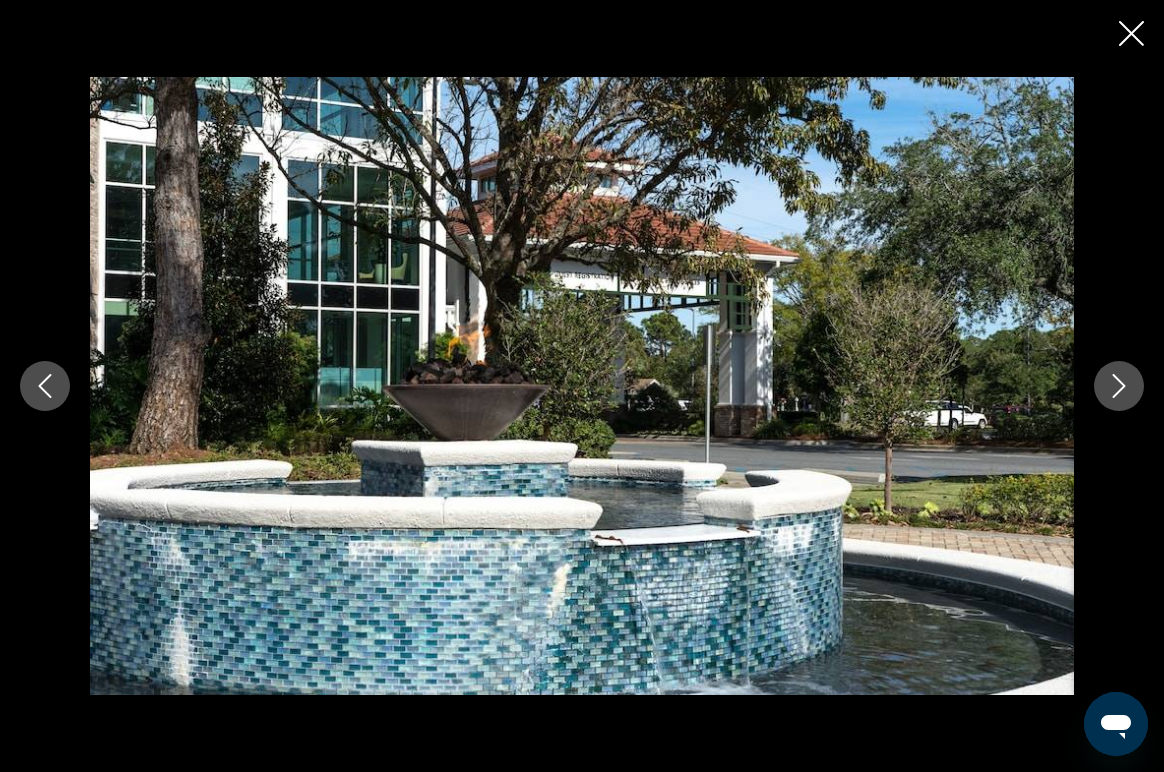 click 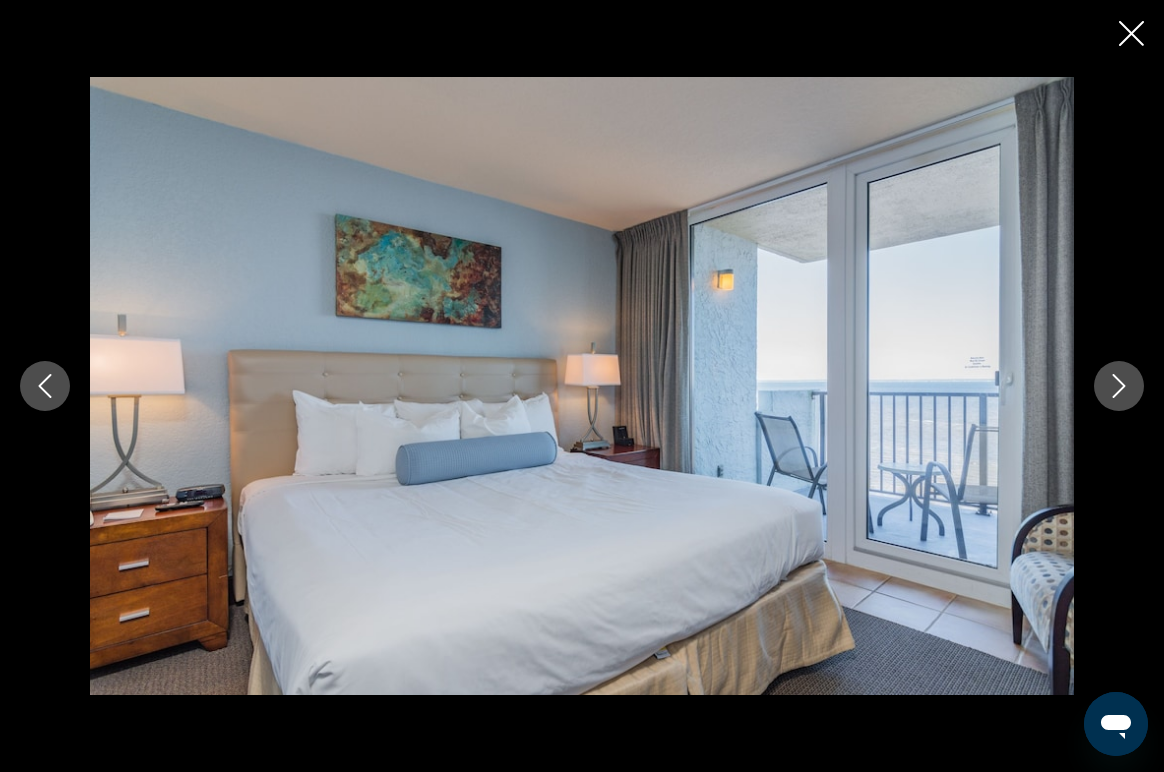 click 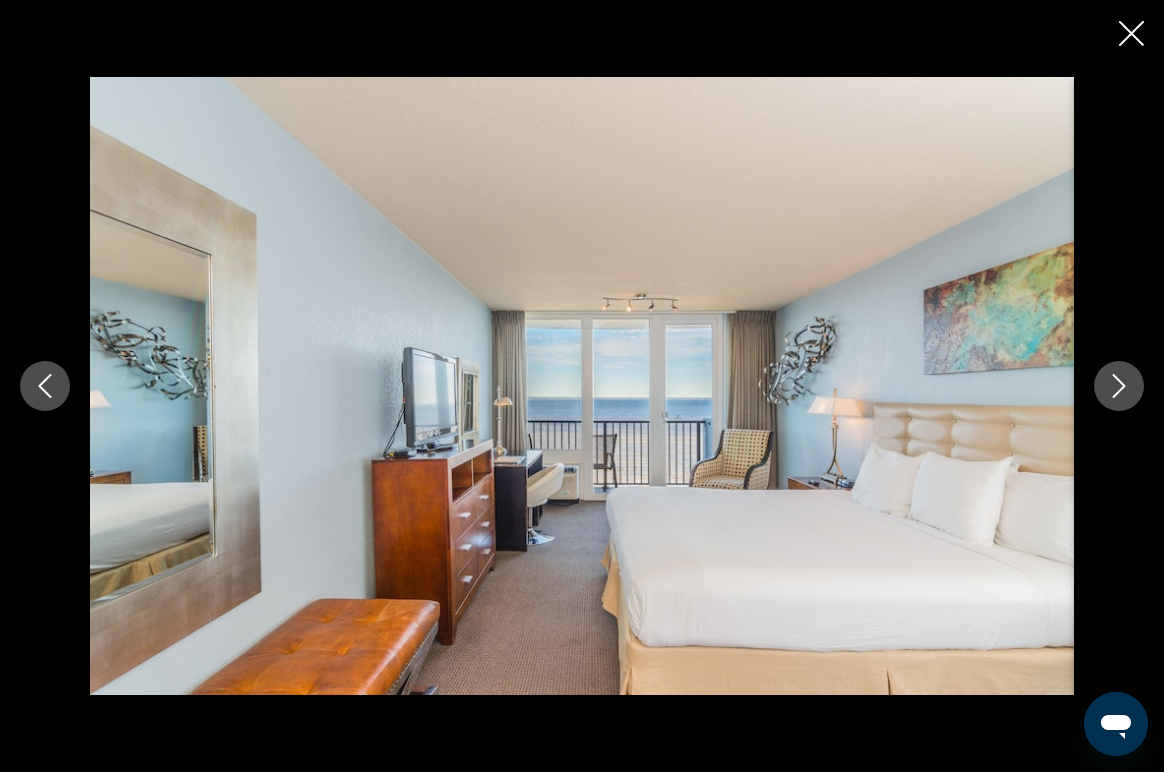 click 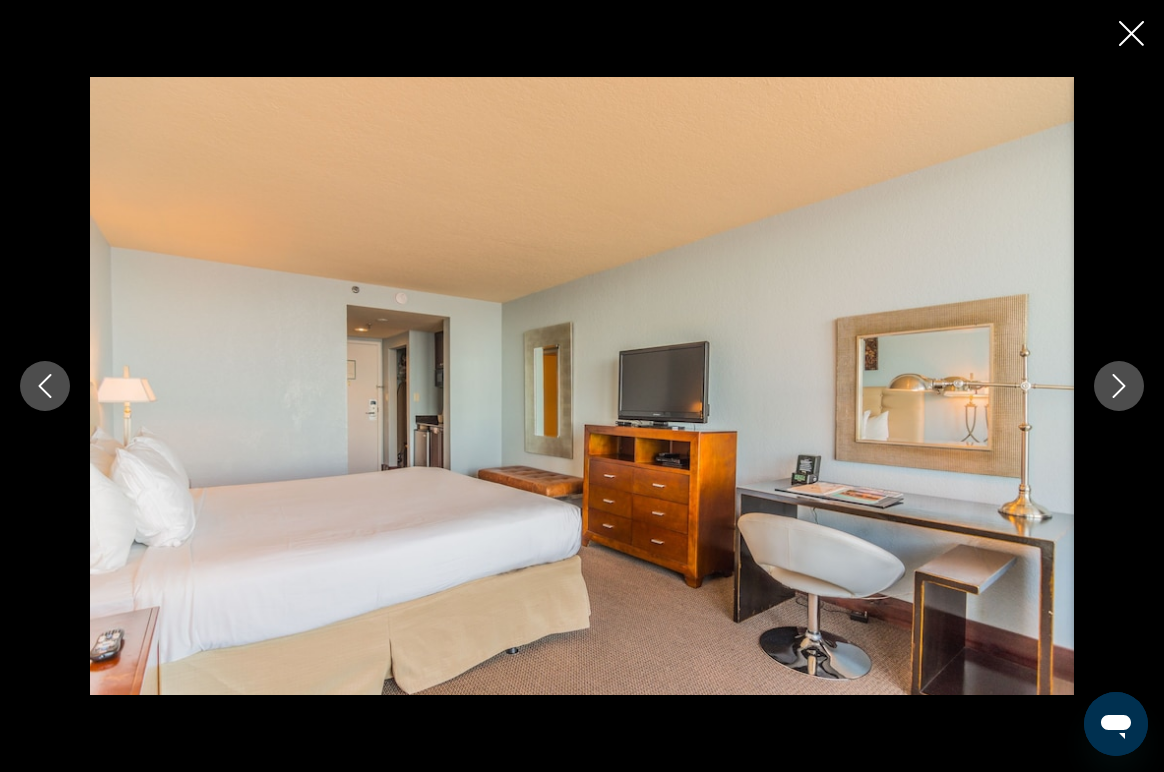 click 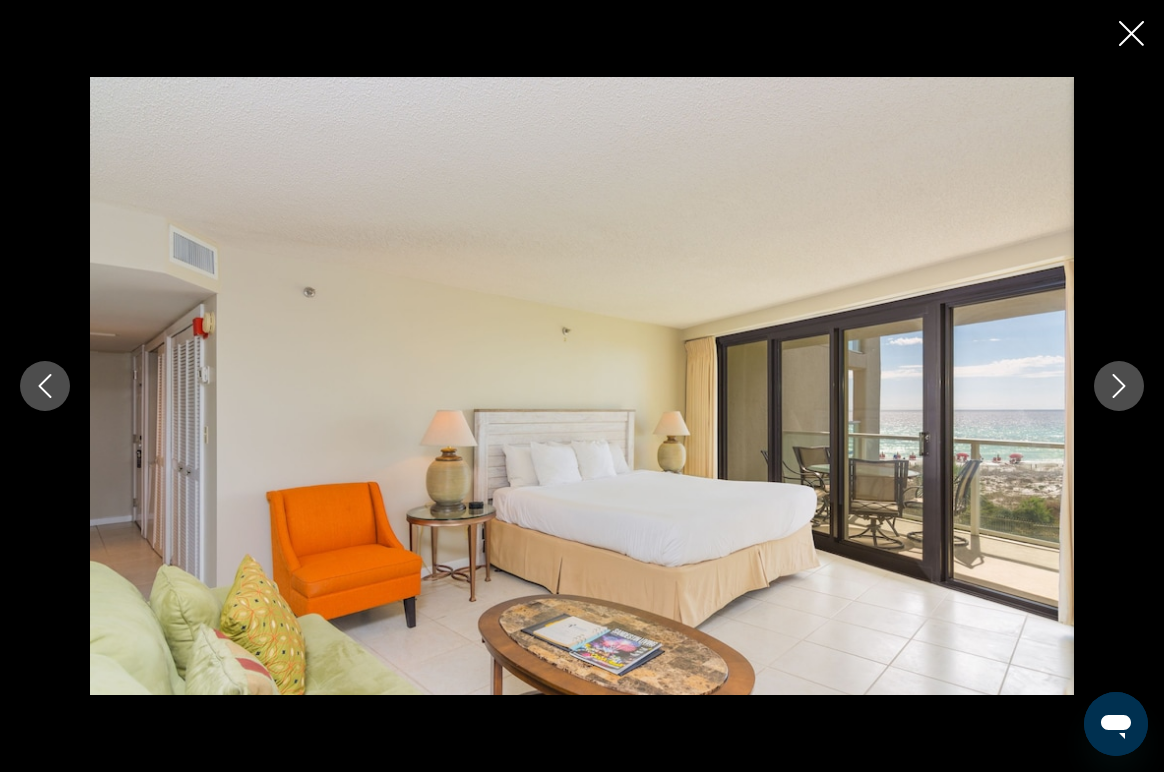 click 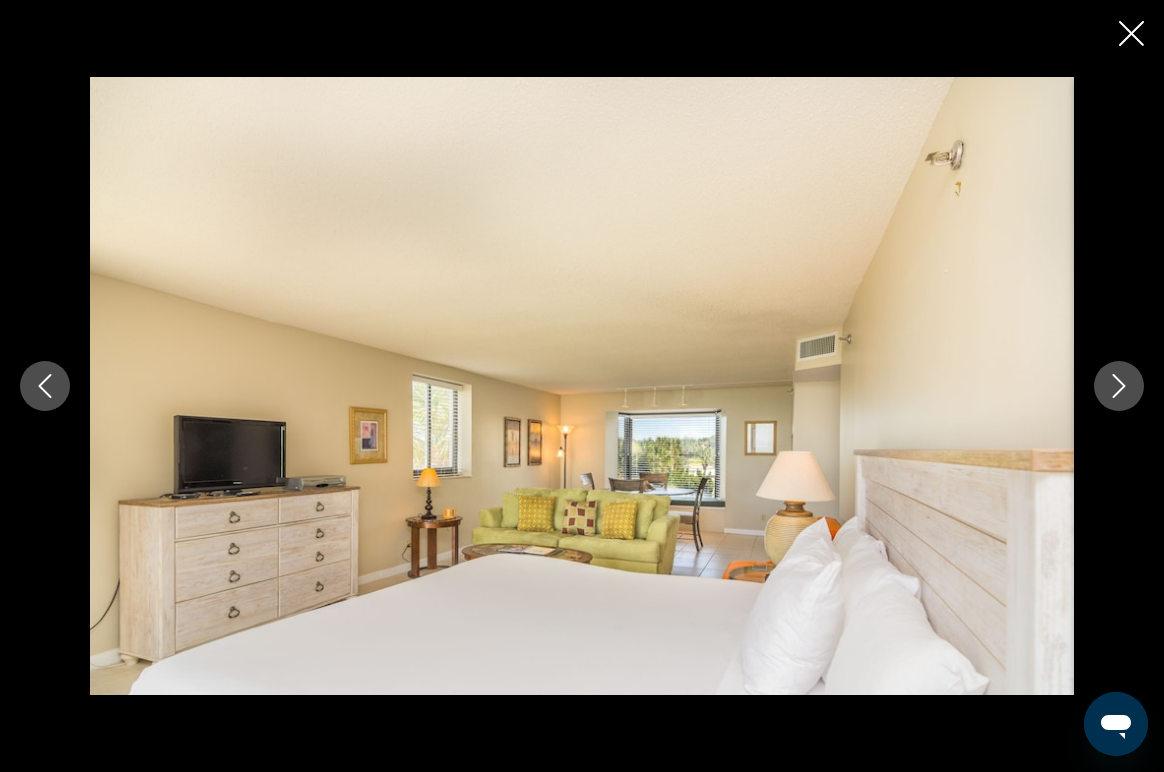 click 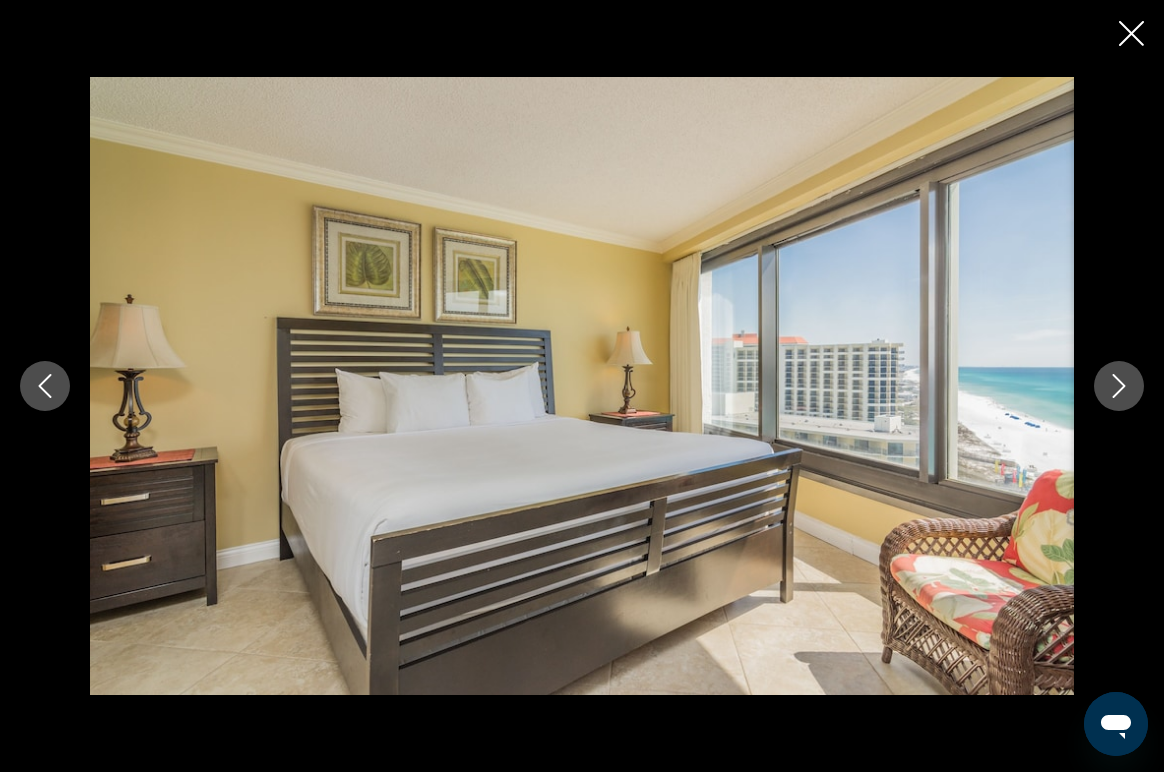 click 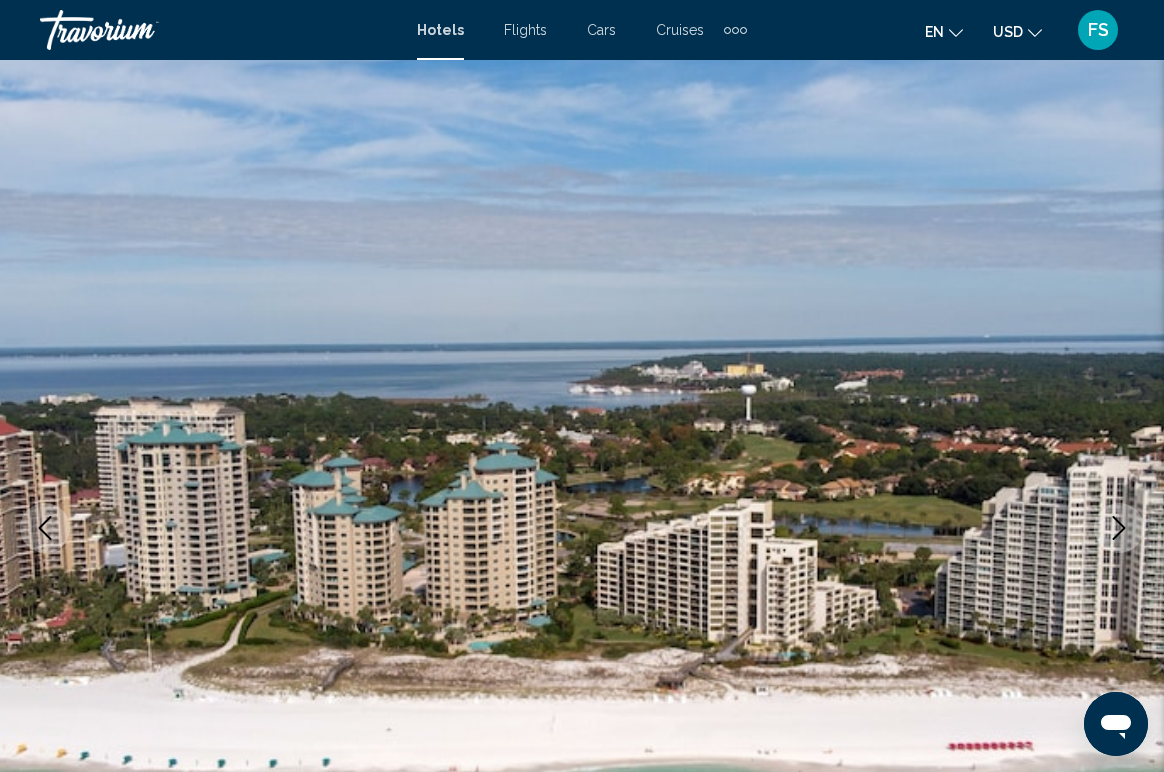 scroll, scrollTop: 0, scrollLeft: 0, axis: both 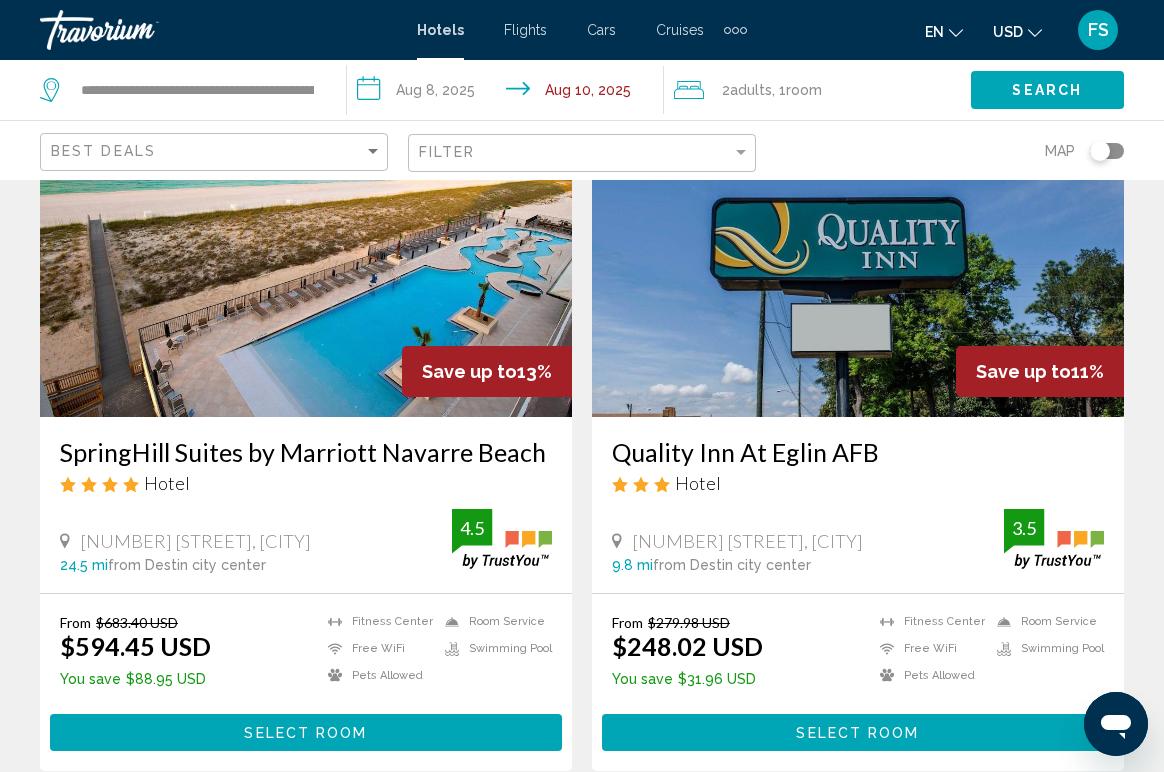 click on "Select Room" at bounding box center [305, 733] 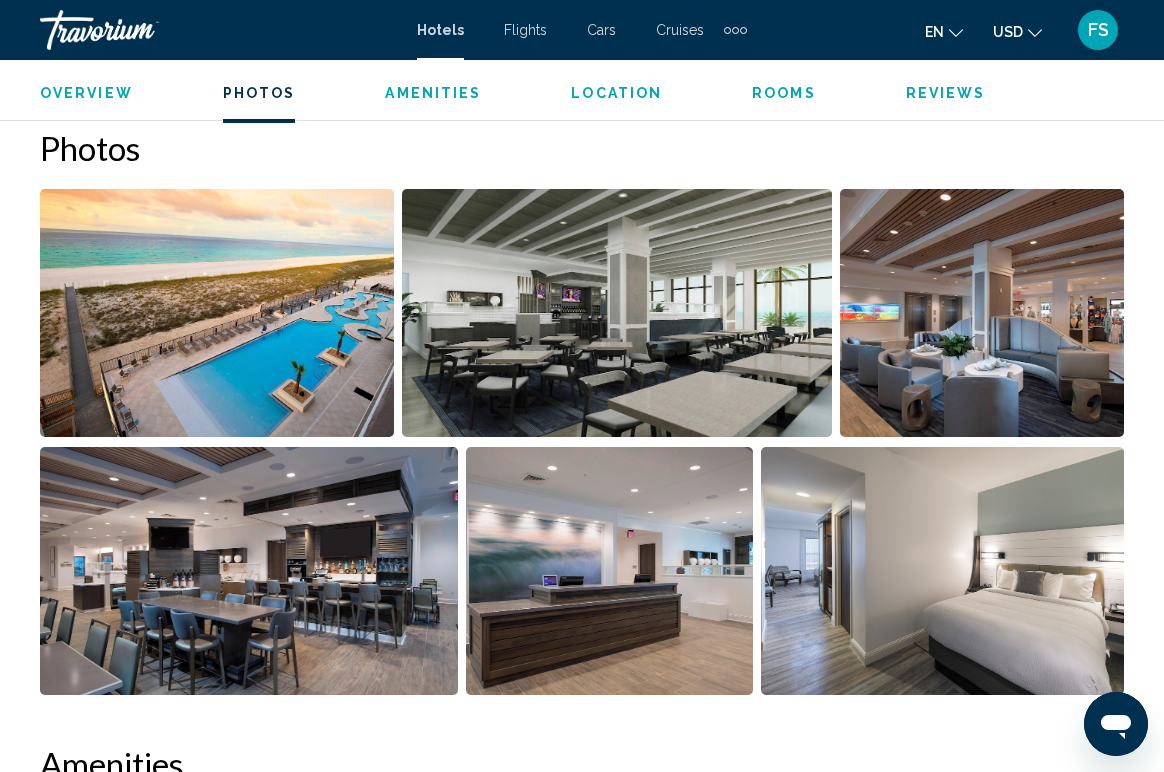 scroll, scrollTop: 1308, scrollLeft: 0, axis: vertical 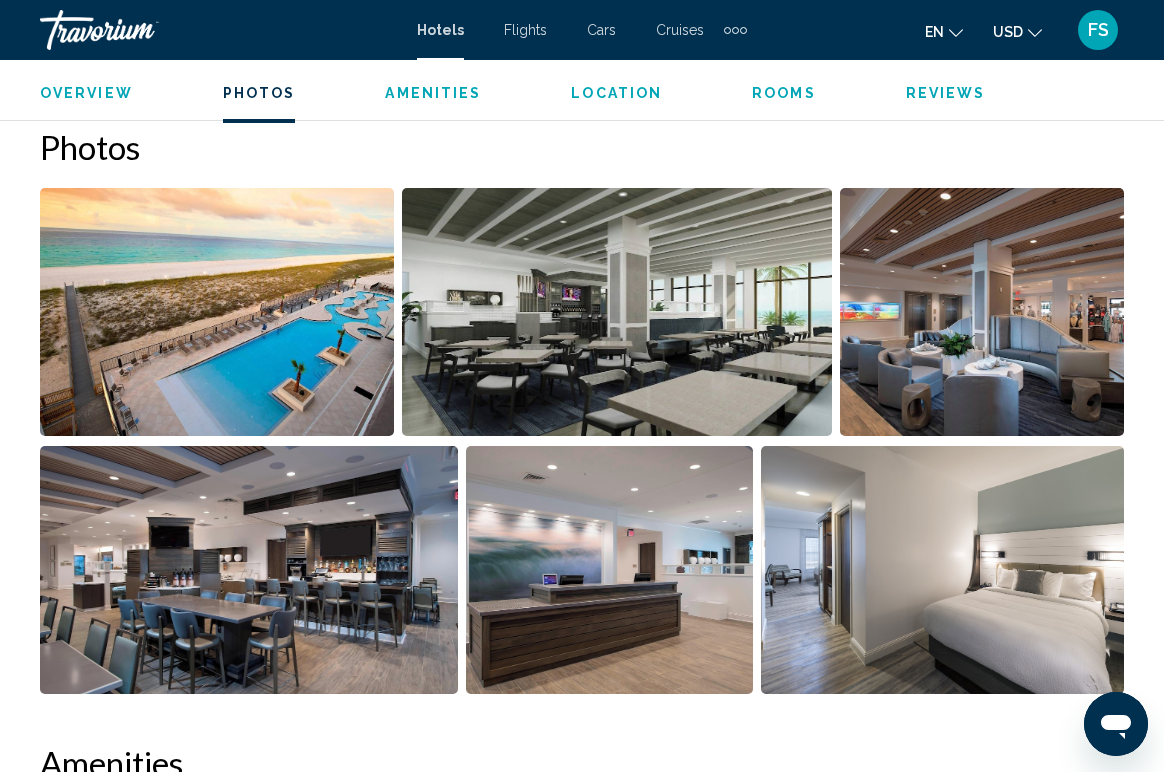 click at bounding box center (616, 312) 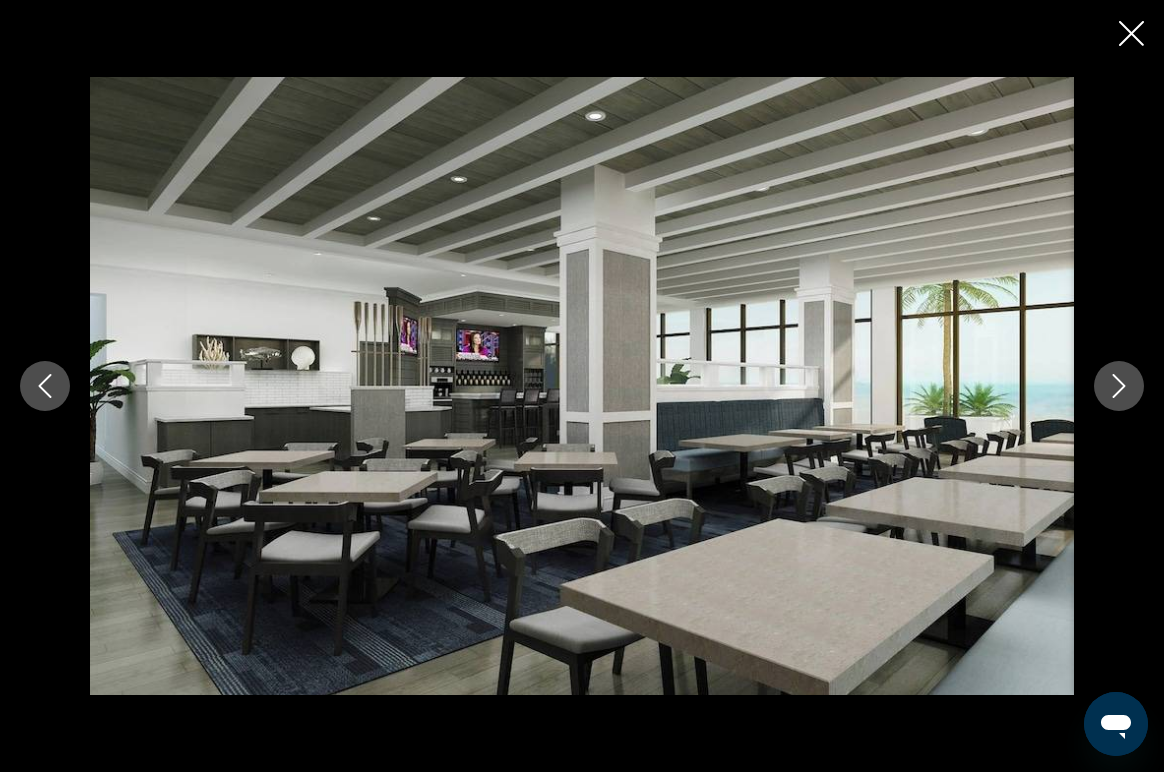 click 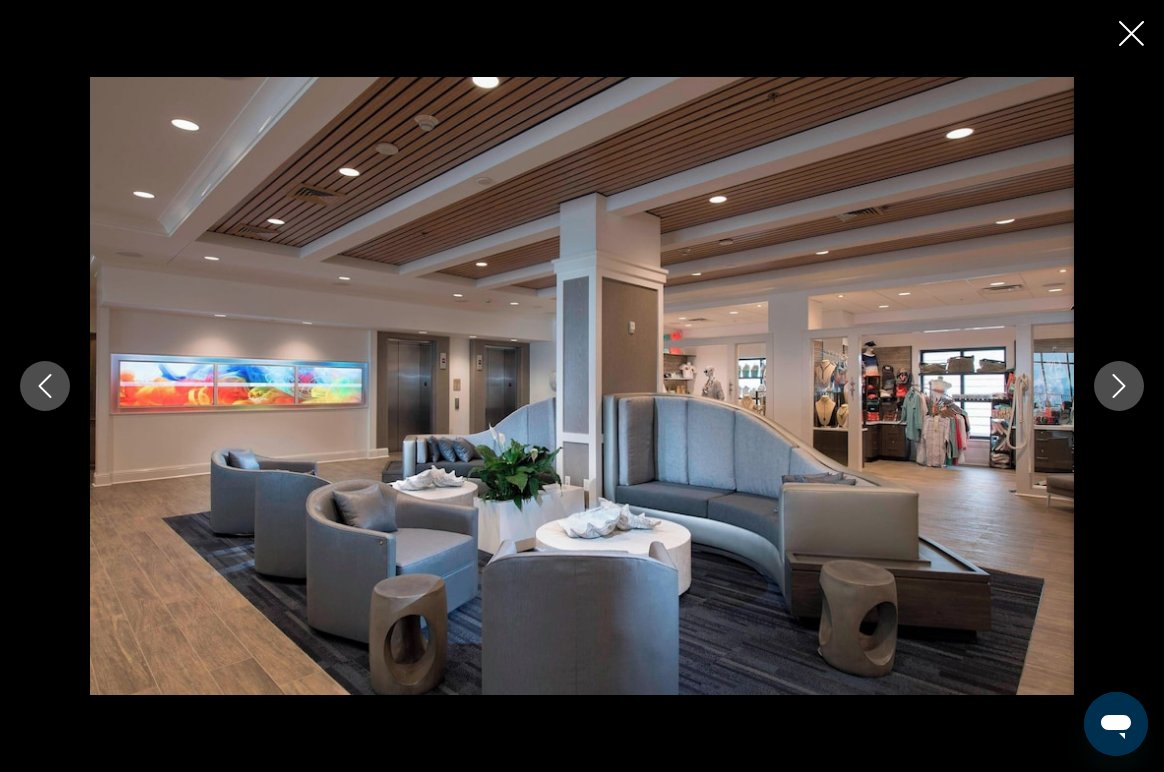 click 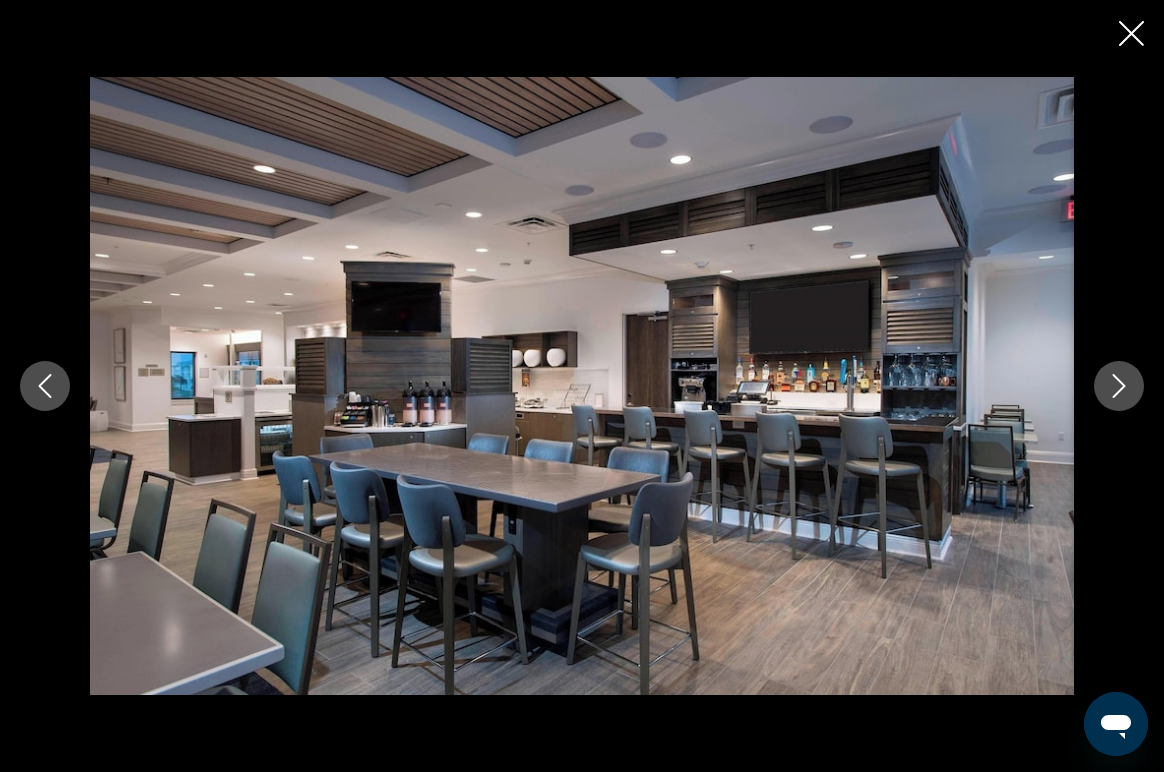 click 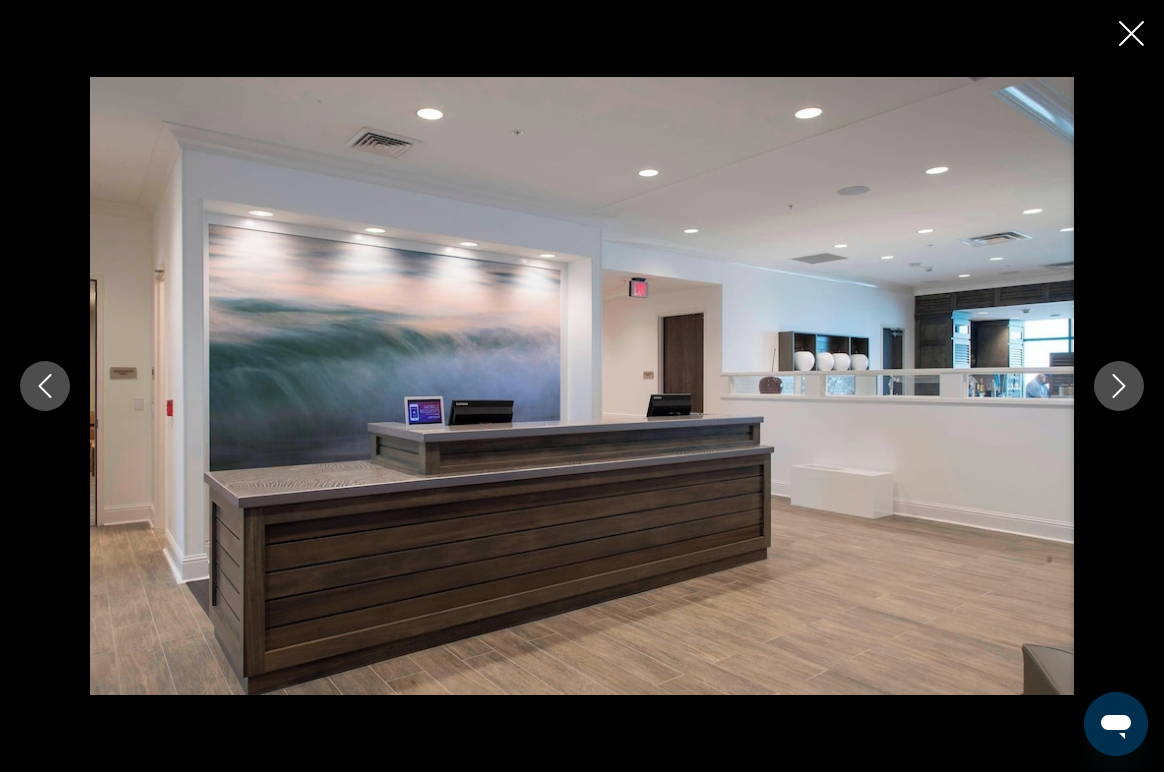 click 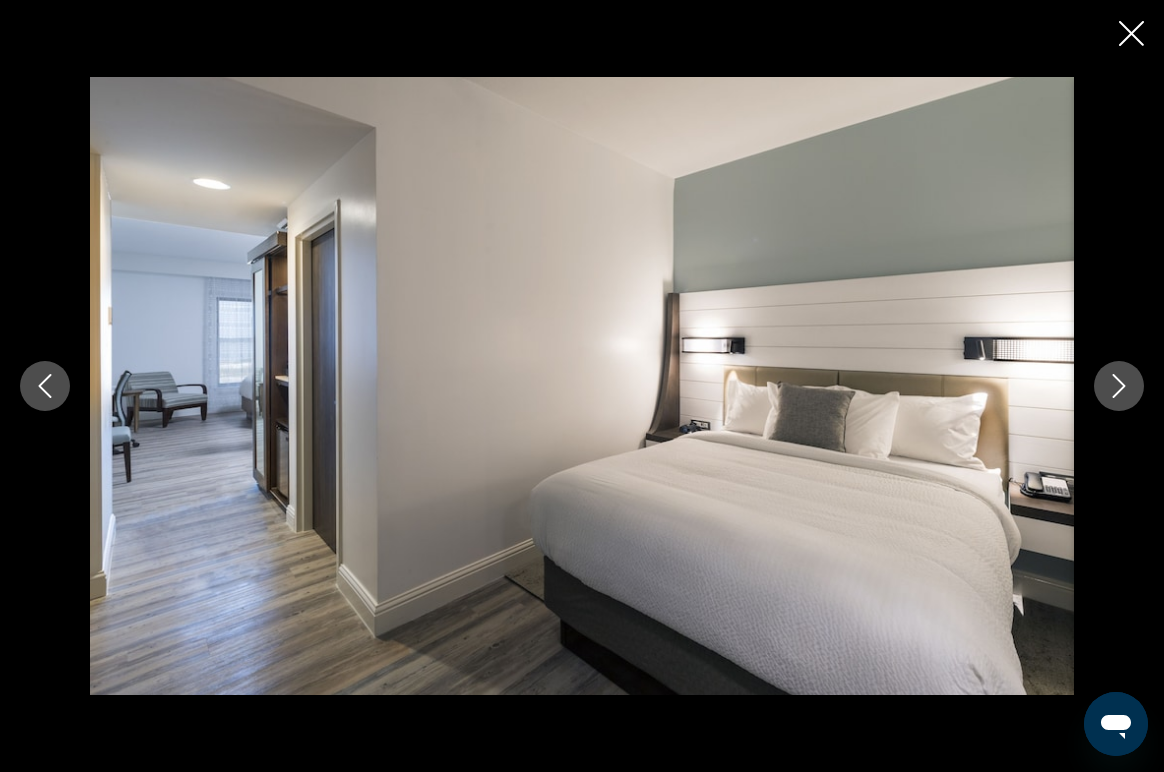 click 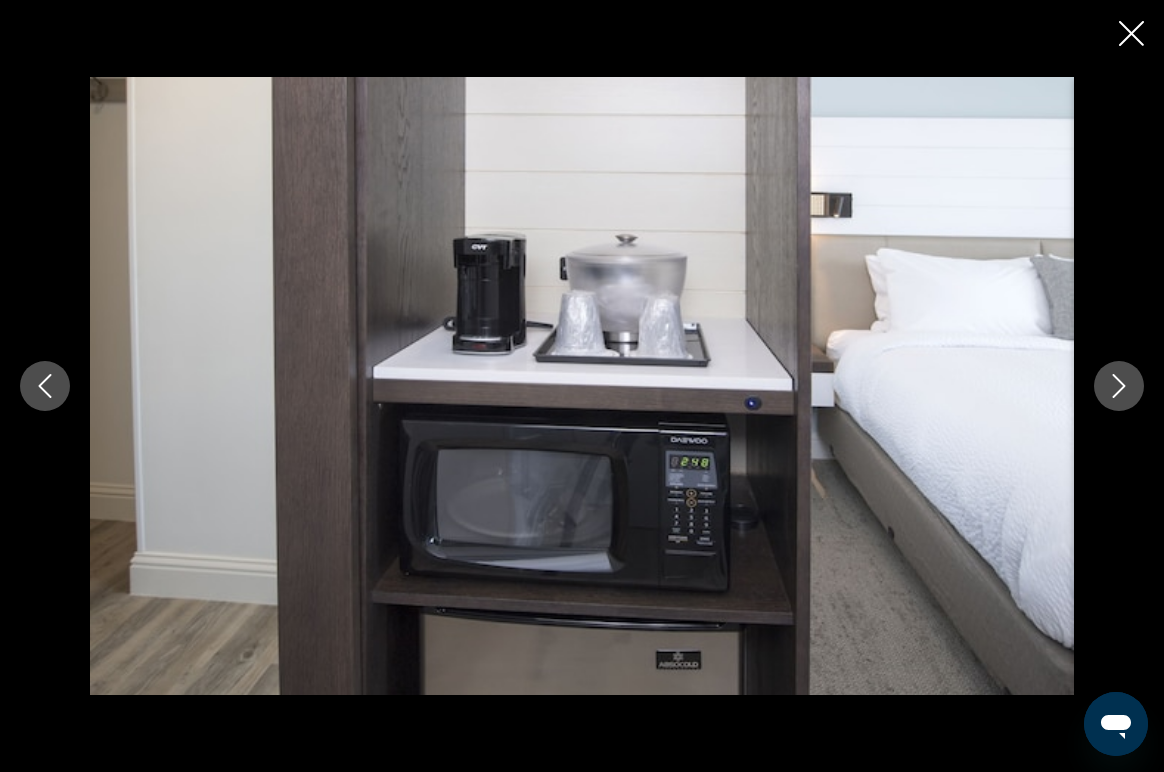 click 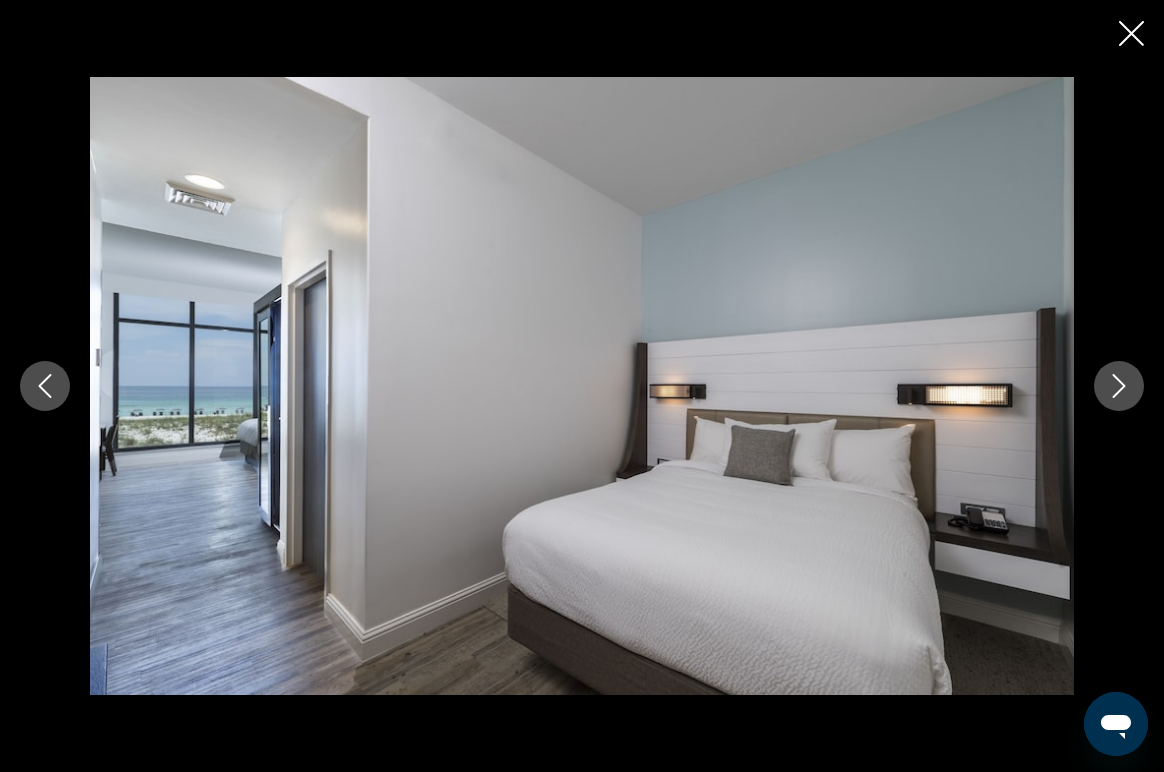 click 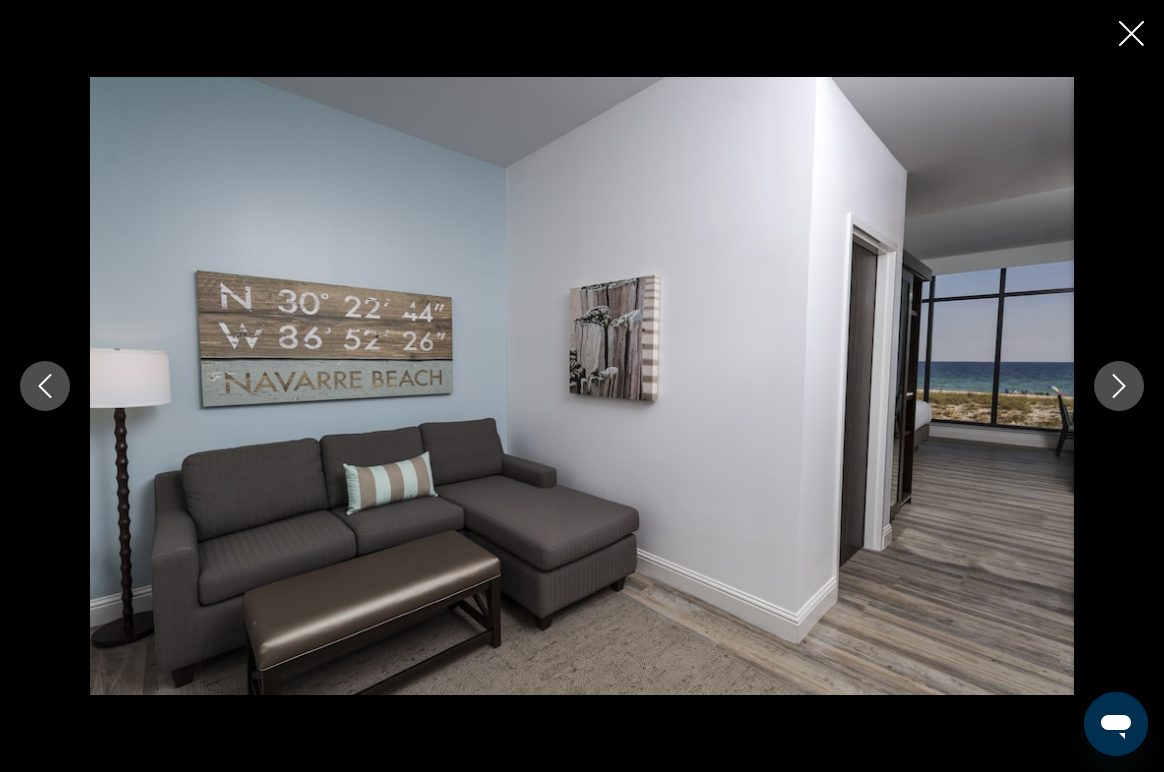 click 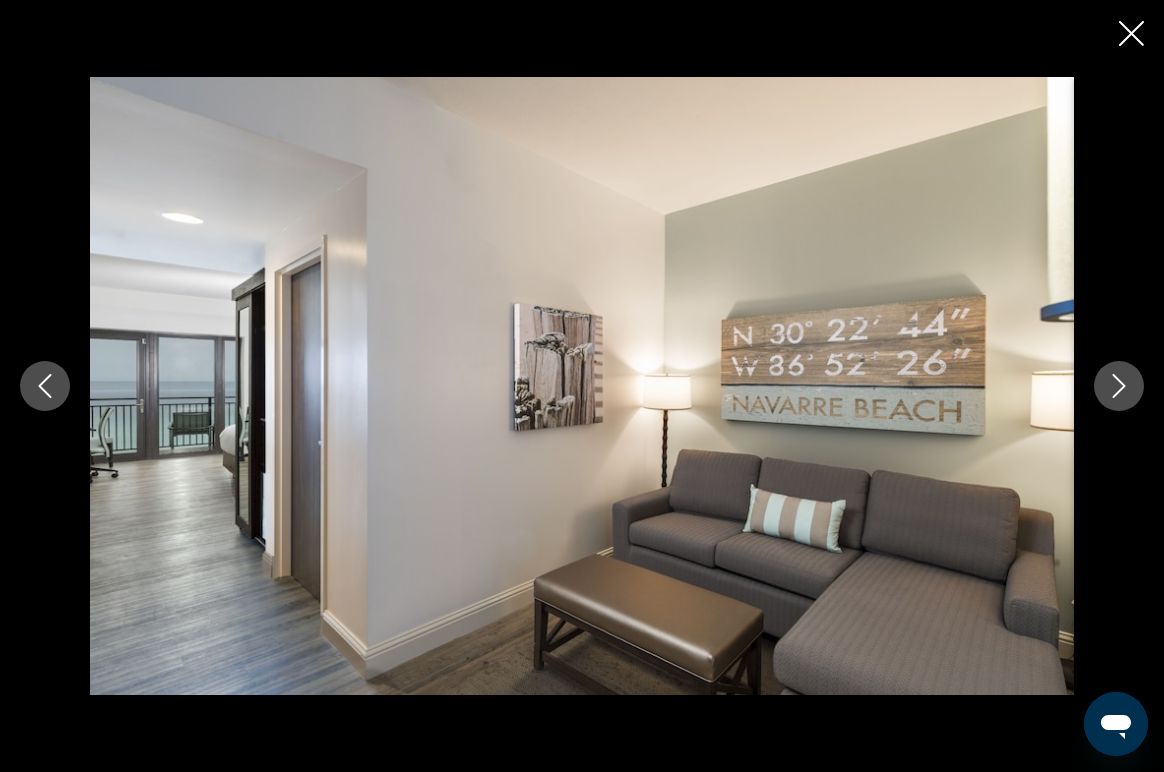 click 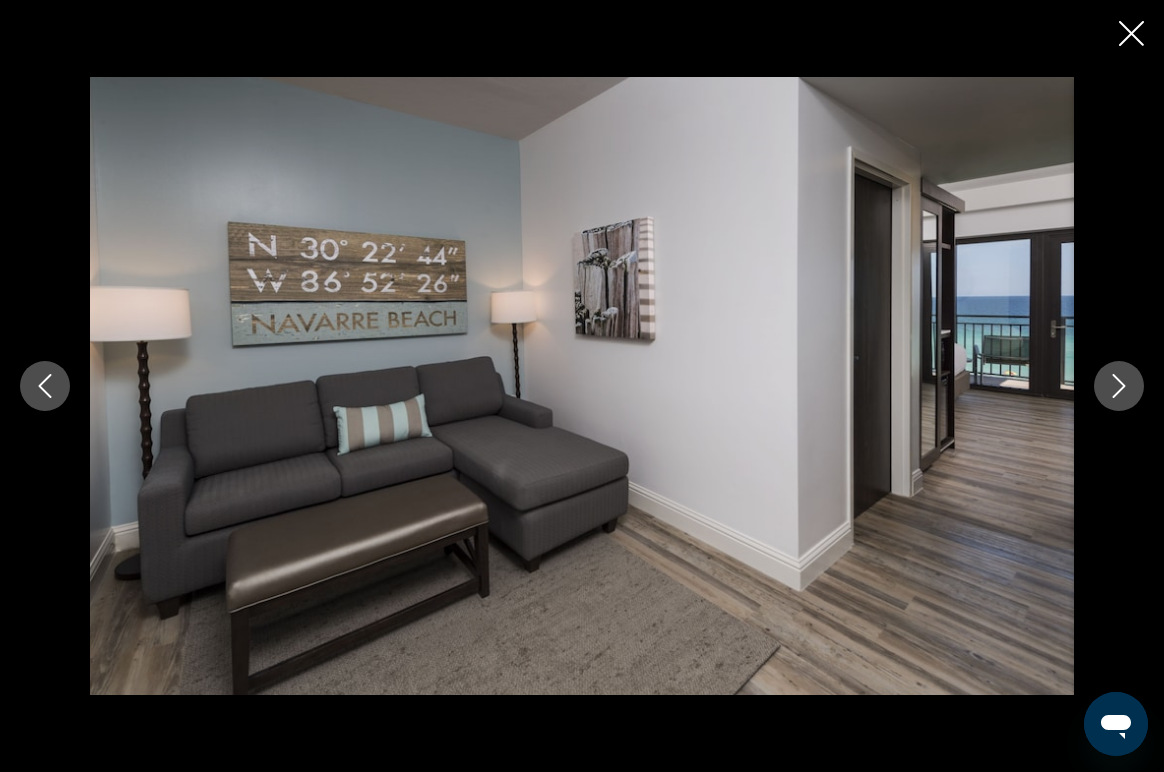 click 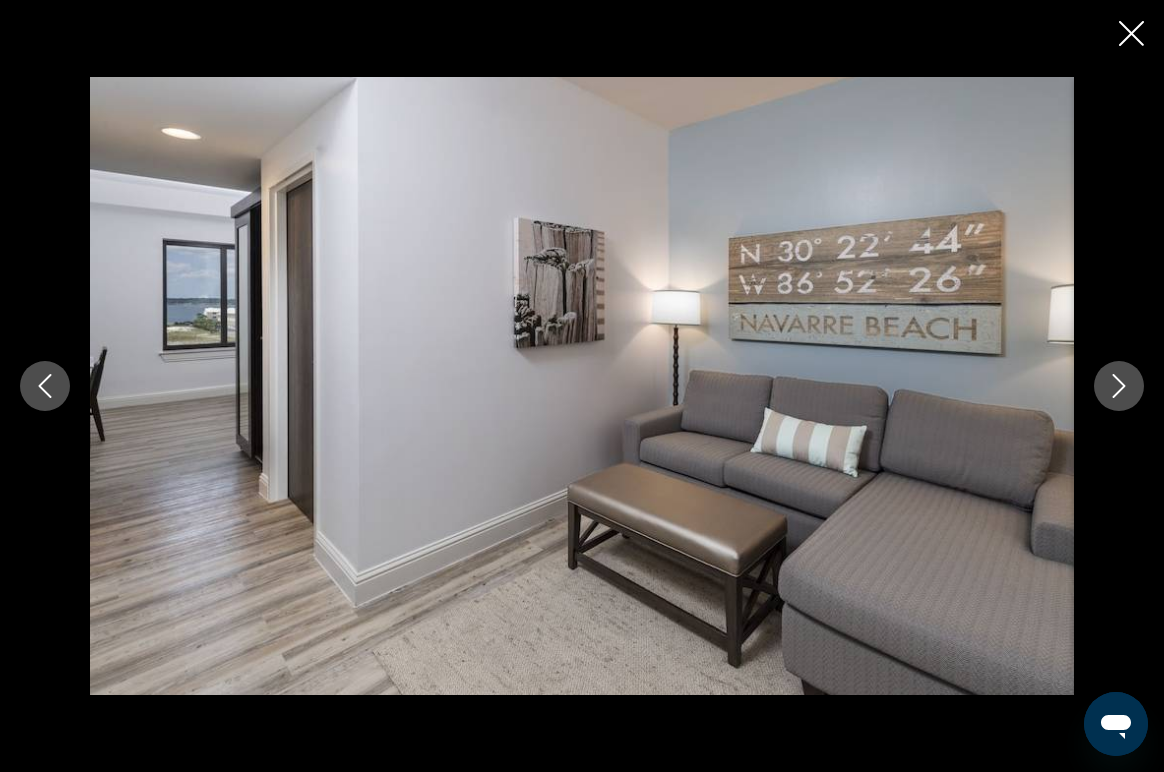 click 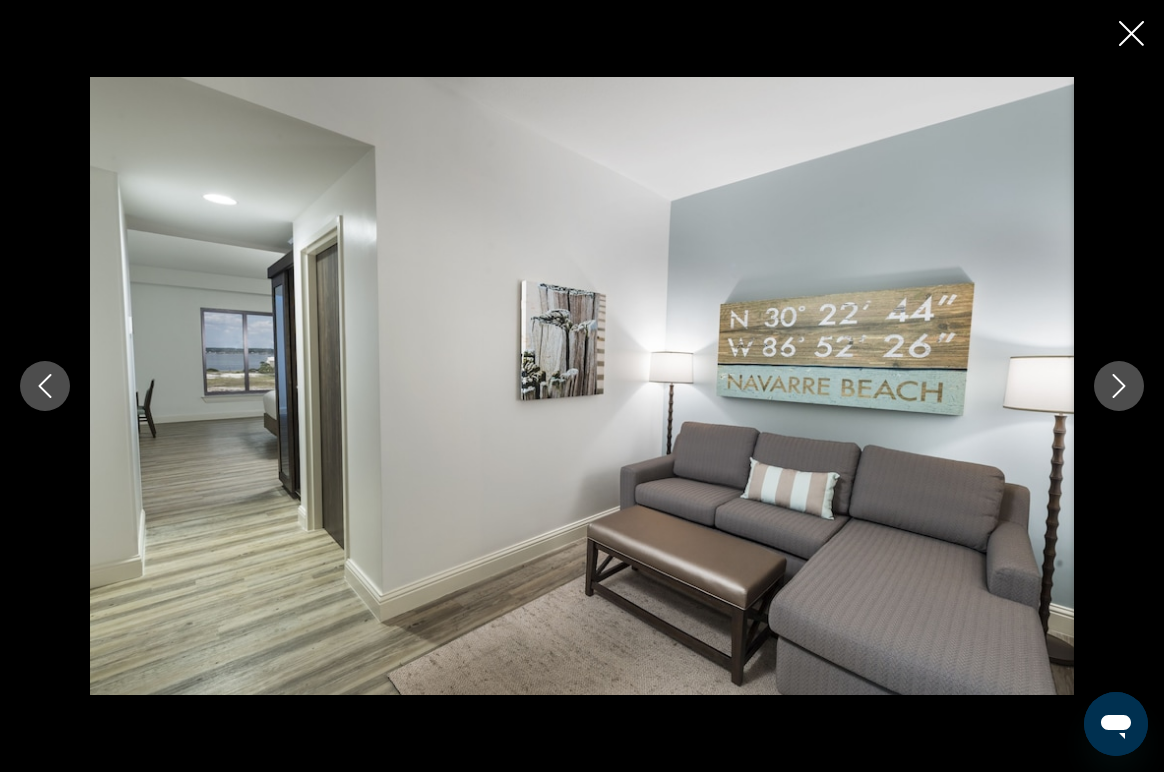 click 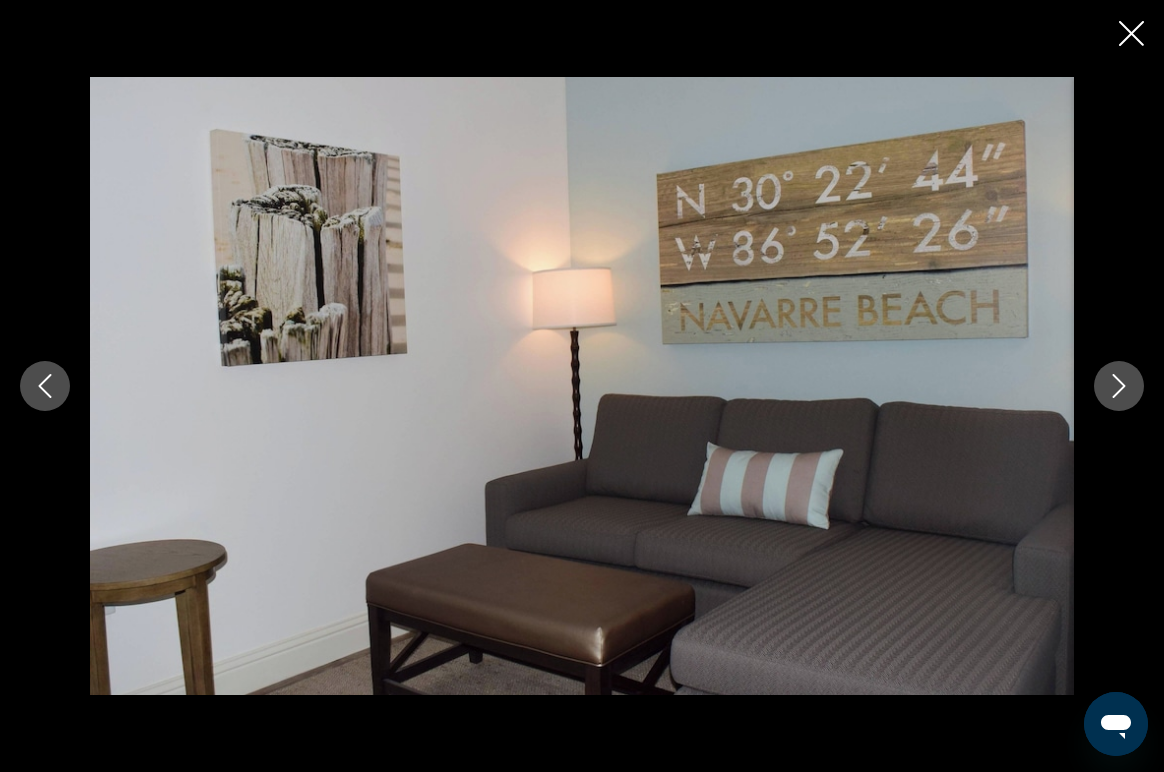 scroll, scrollTop: 2136, scrollLeft: 0, axis: vertical 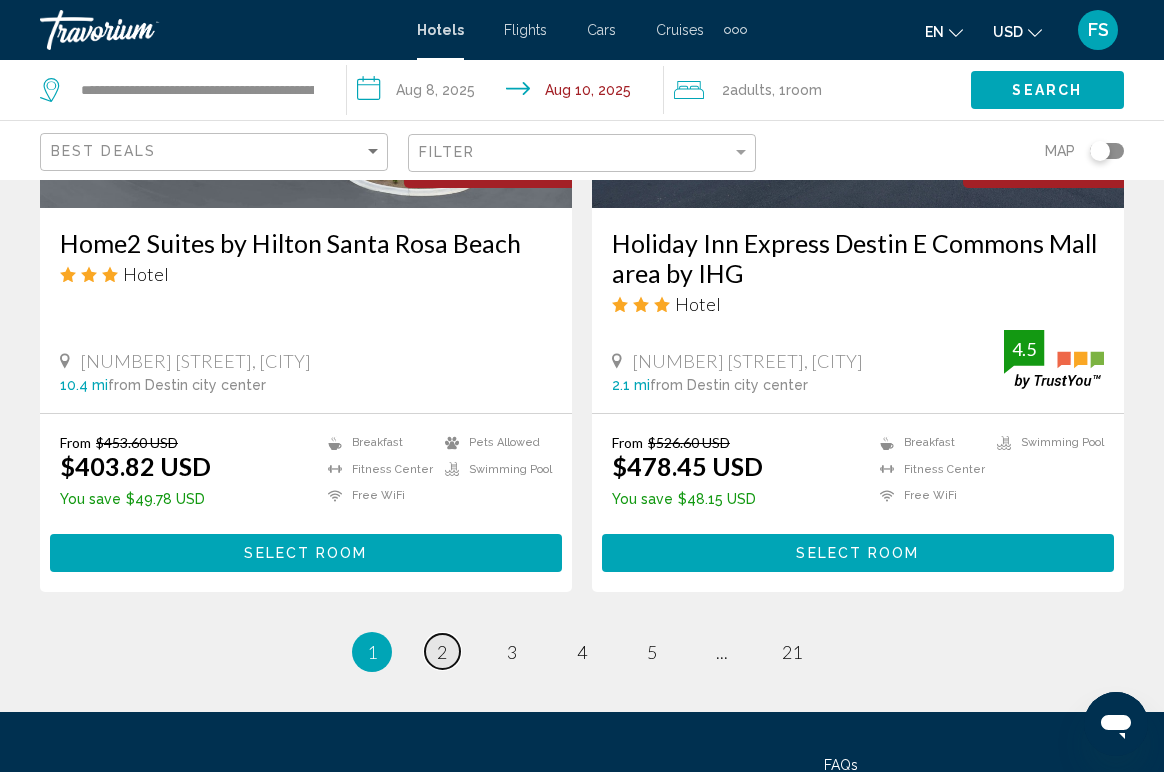 click on "2" at bounding box center (442, 652) 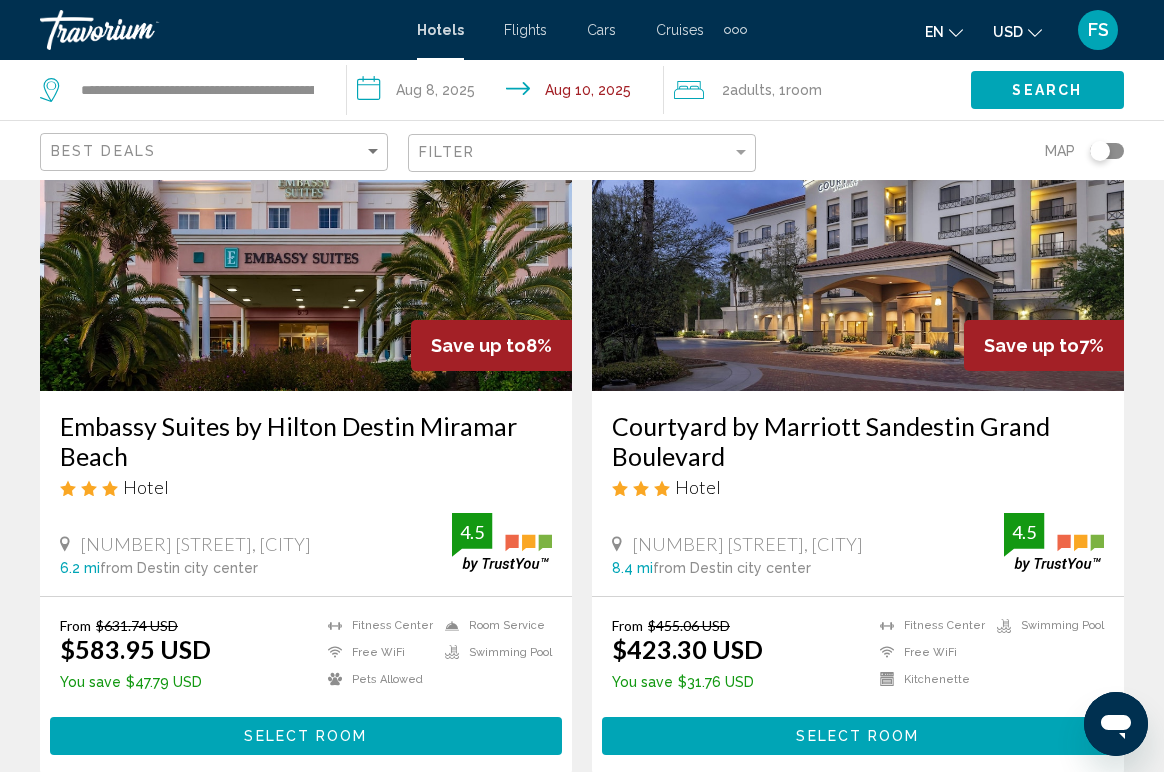 scroll, scrollTop: 176, scrollLeft: 0, axis: vertical 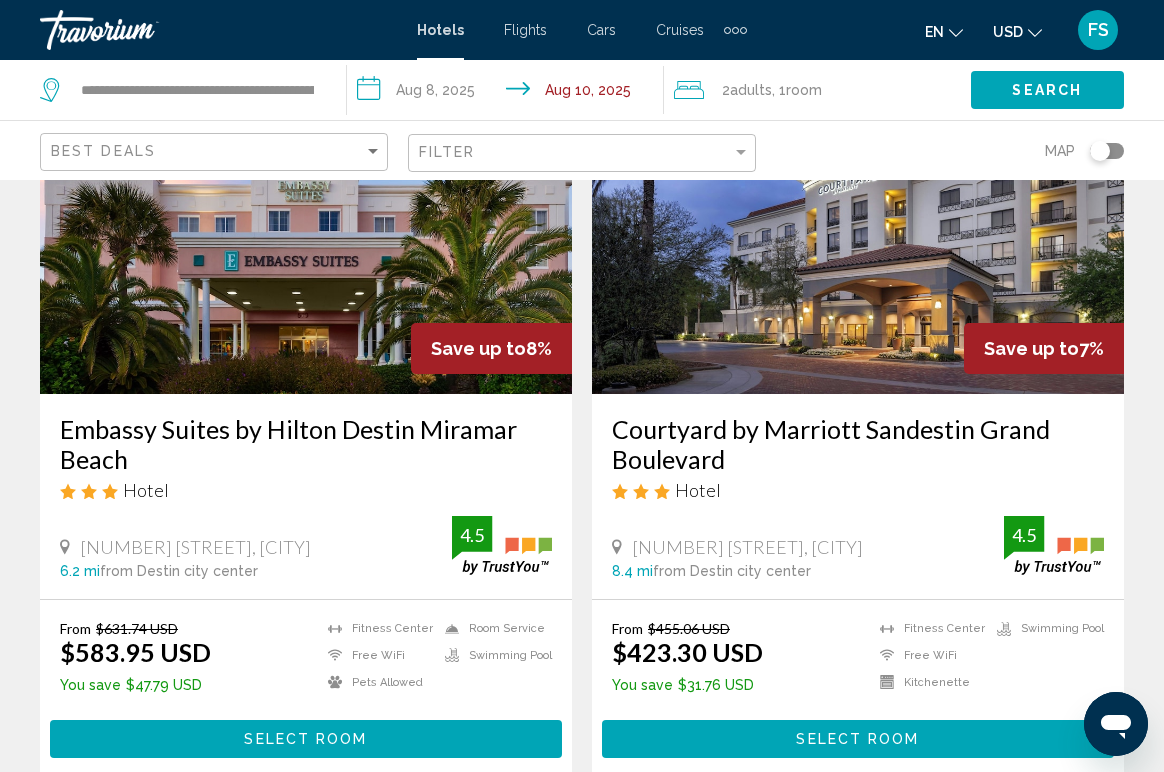 click at bounding box center [858, 234] 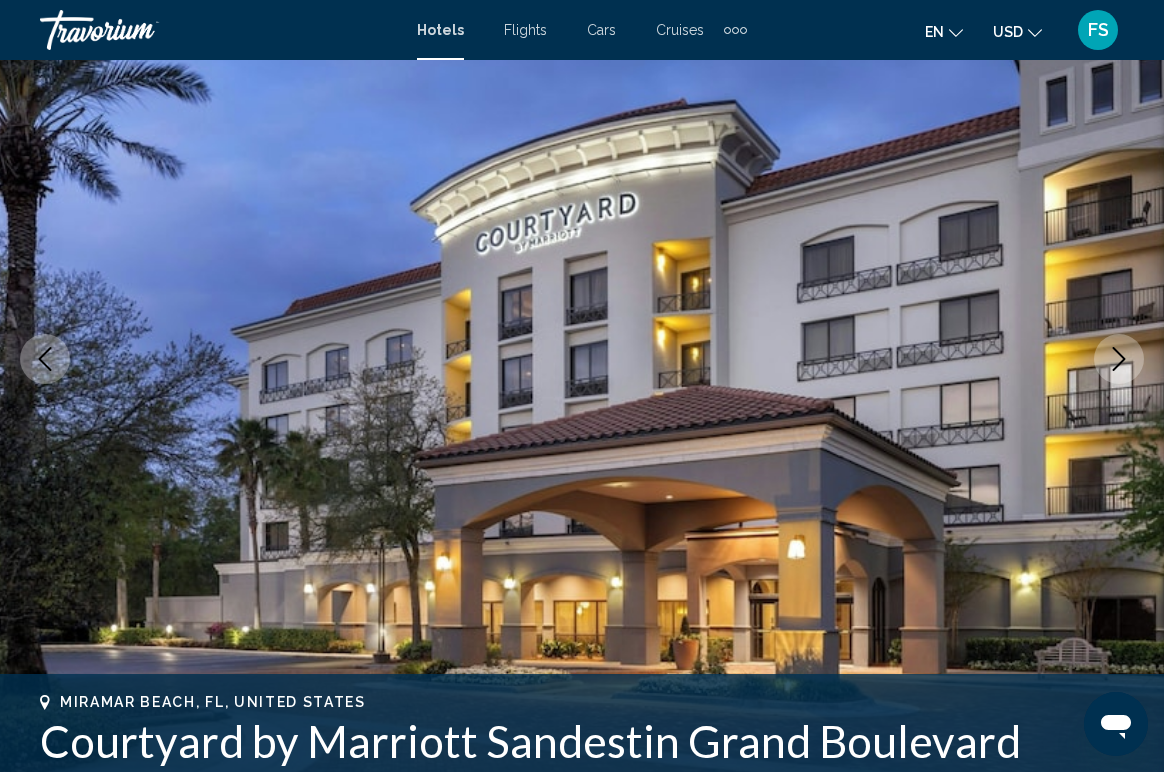 scroll, scrollTop: 149, scrollLeft: 0, axis: vertical 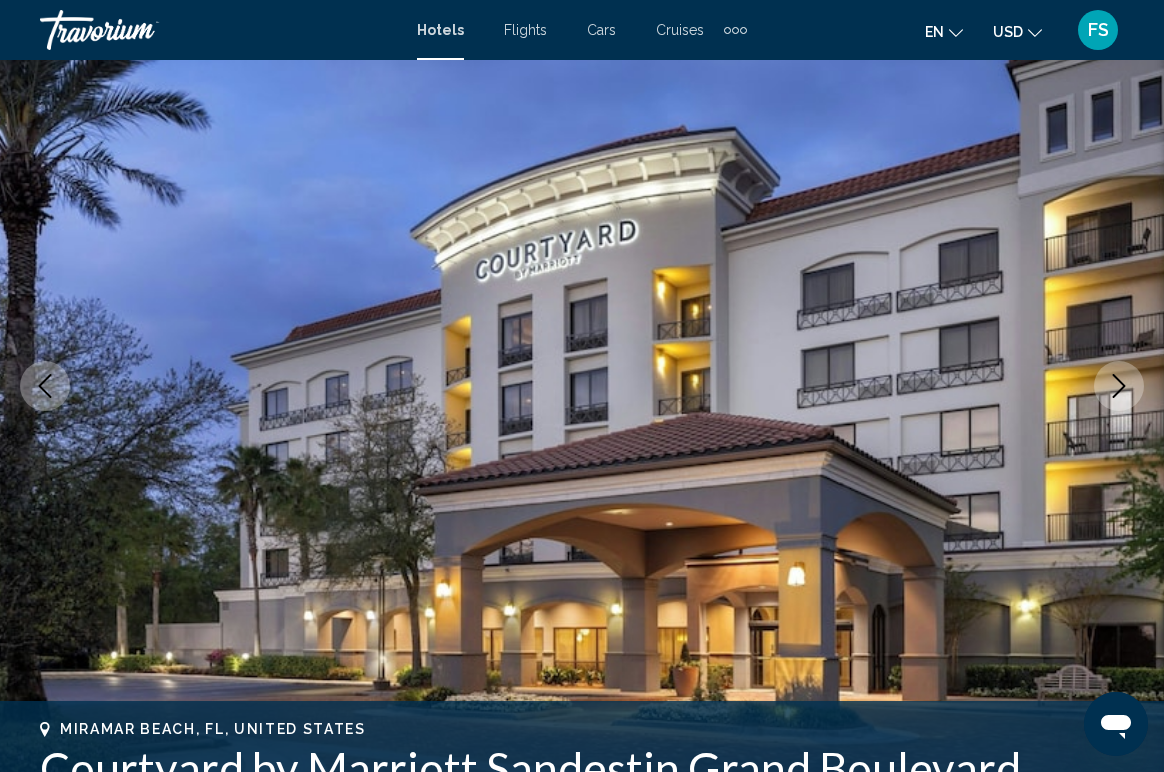click at bounding box center [1119, 386] 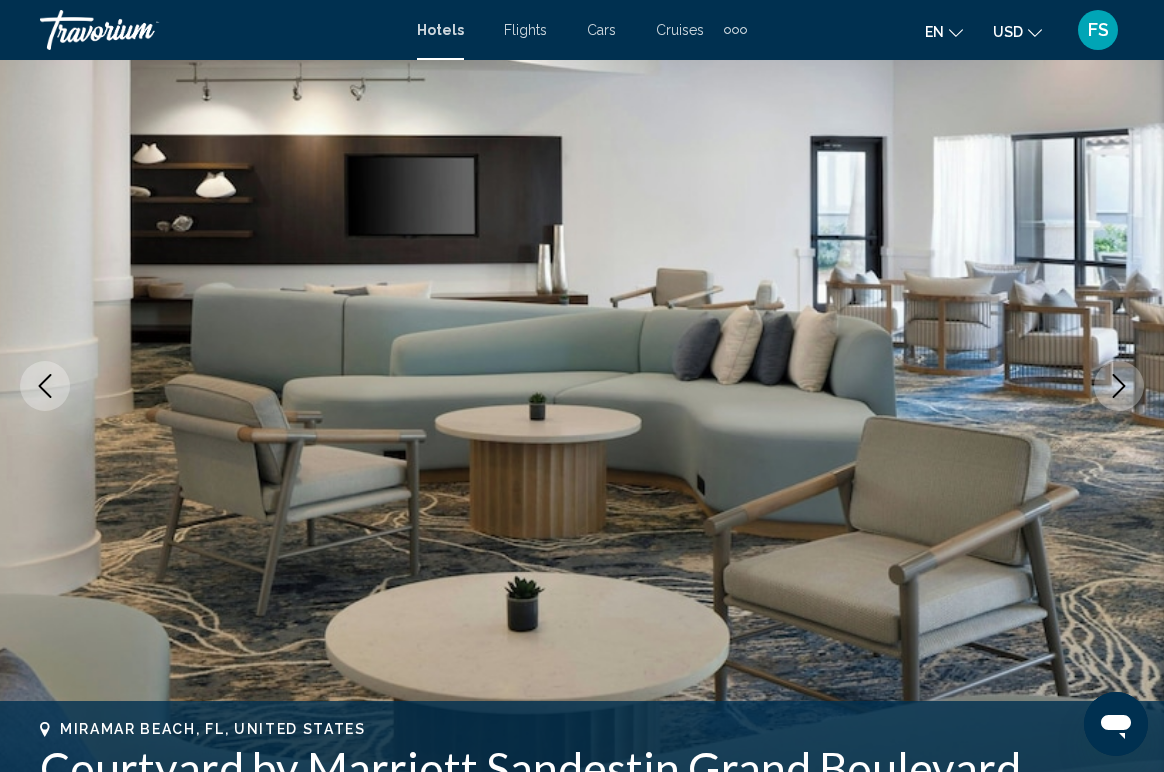 click at bounding box center (1119, 386) 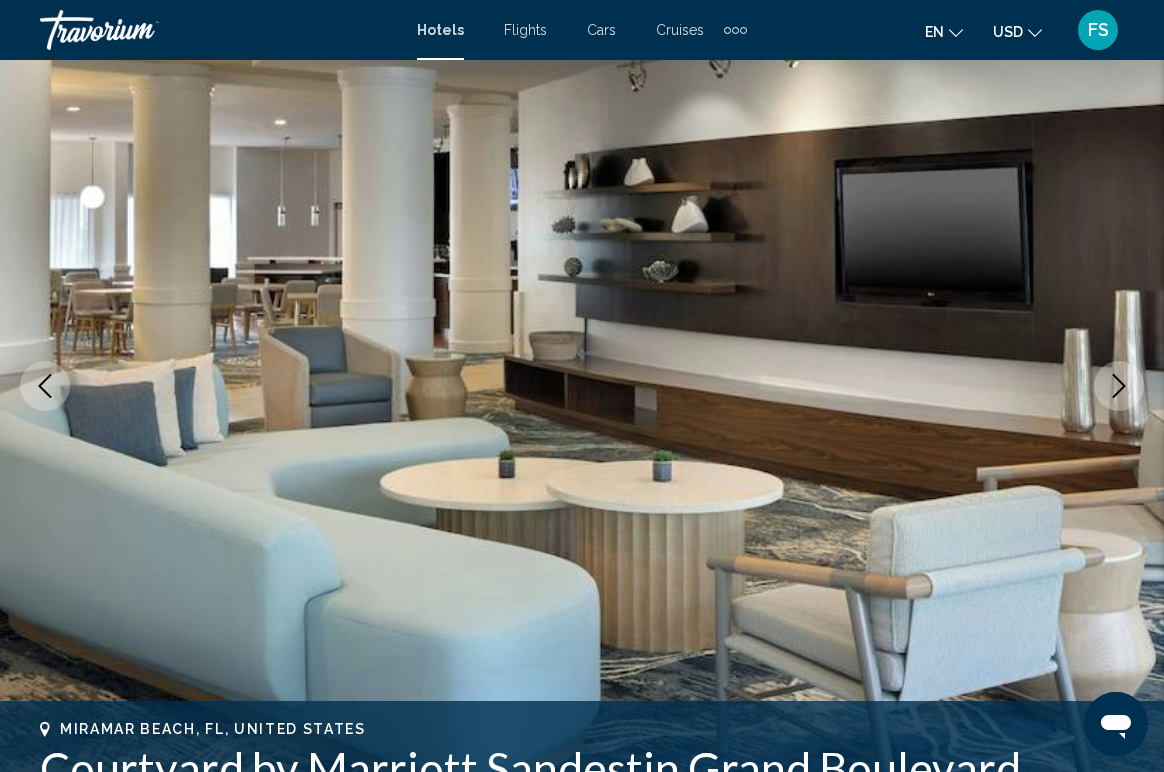 click at bounding box center [1119, 386] 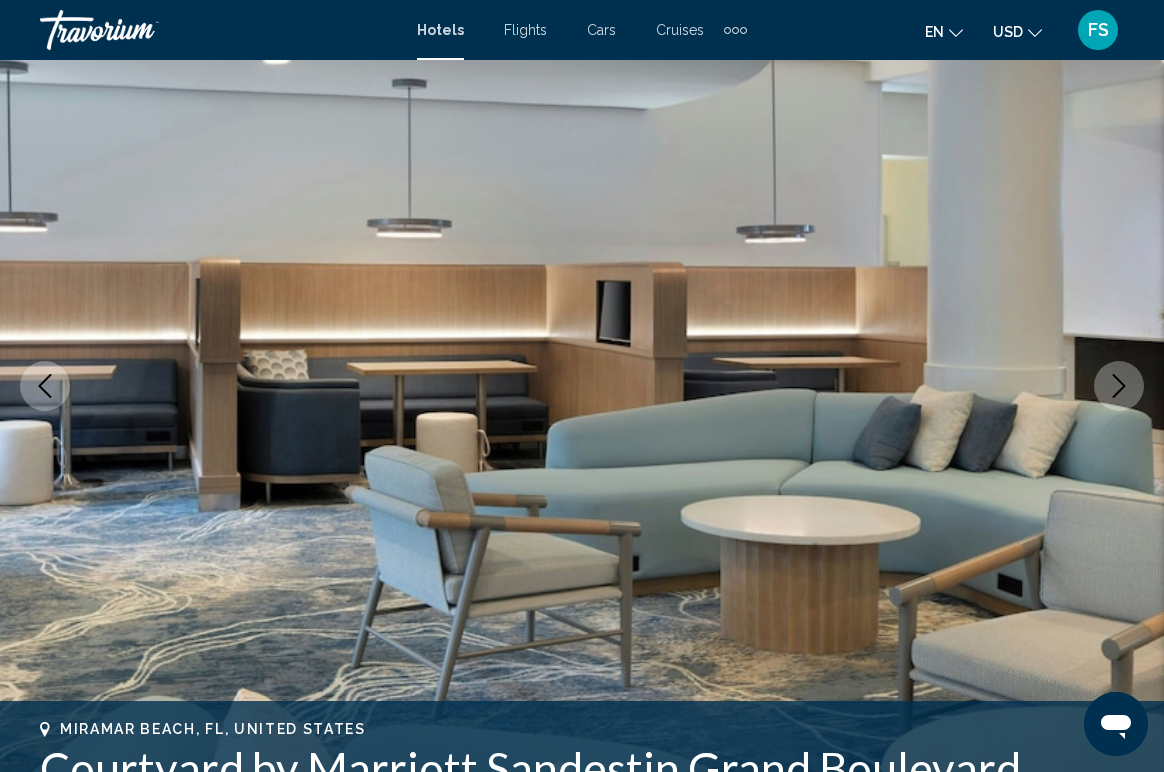 click at bounding box center [1119, 386] 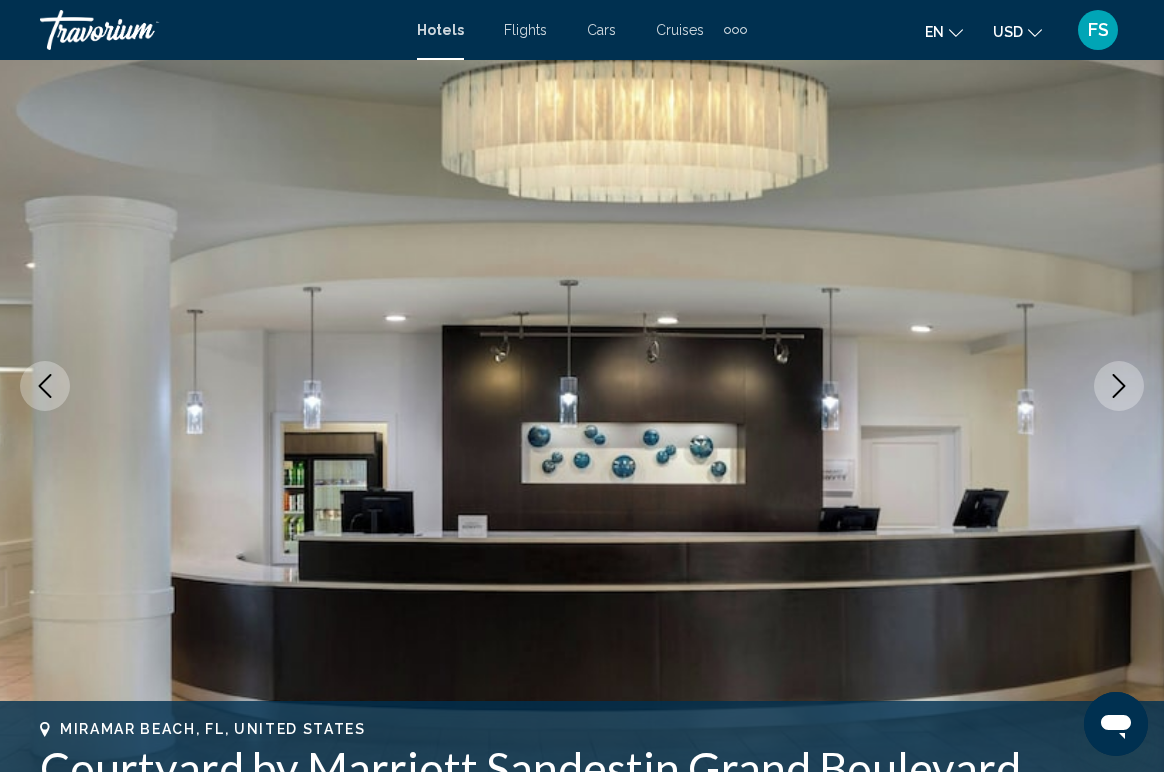 click at bounding box center (1119, 386) 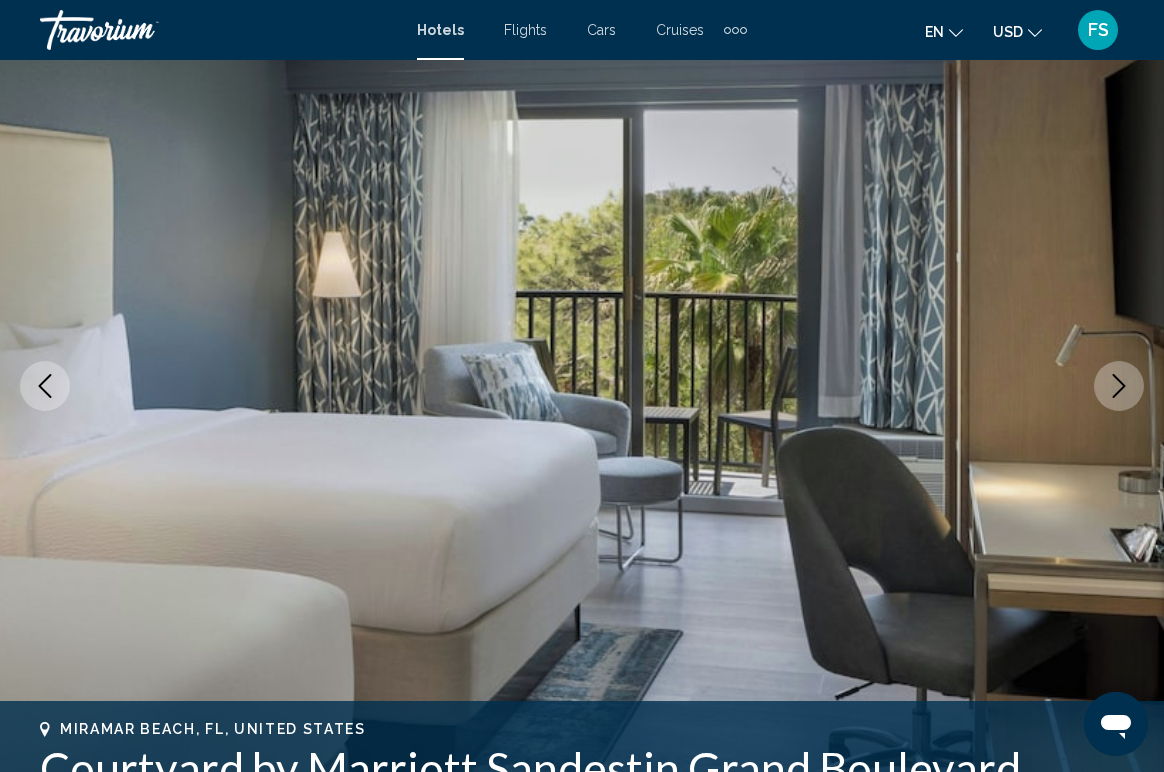 click at bounding box center [1119, 386] 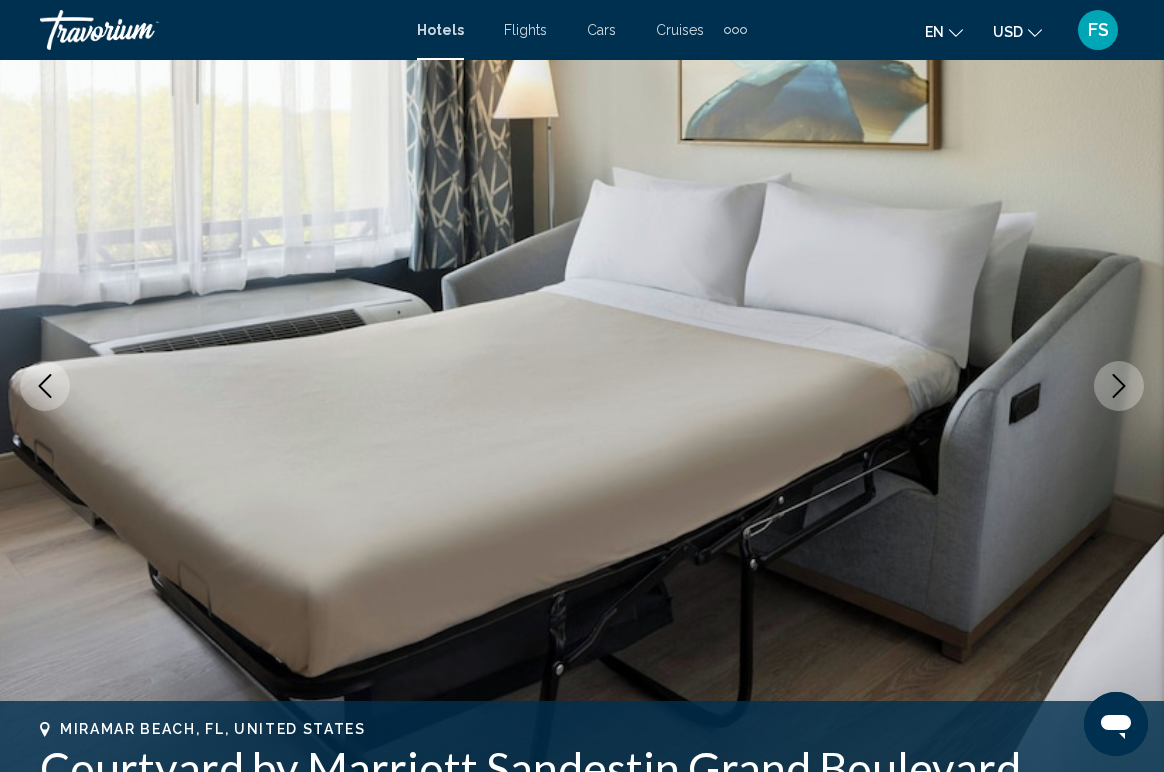 click at bounding box center [1119, 386] 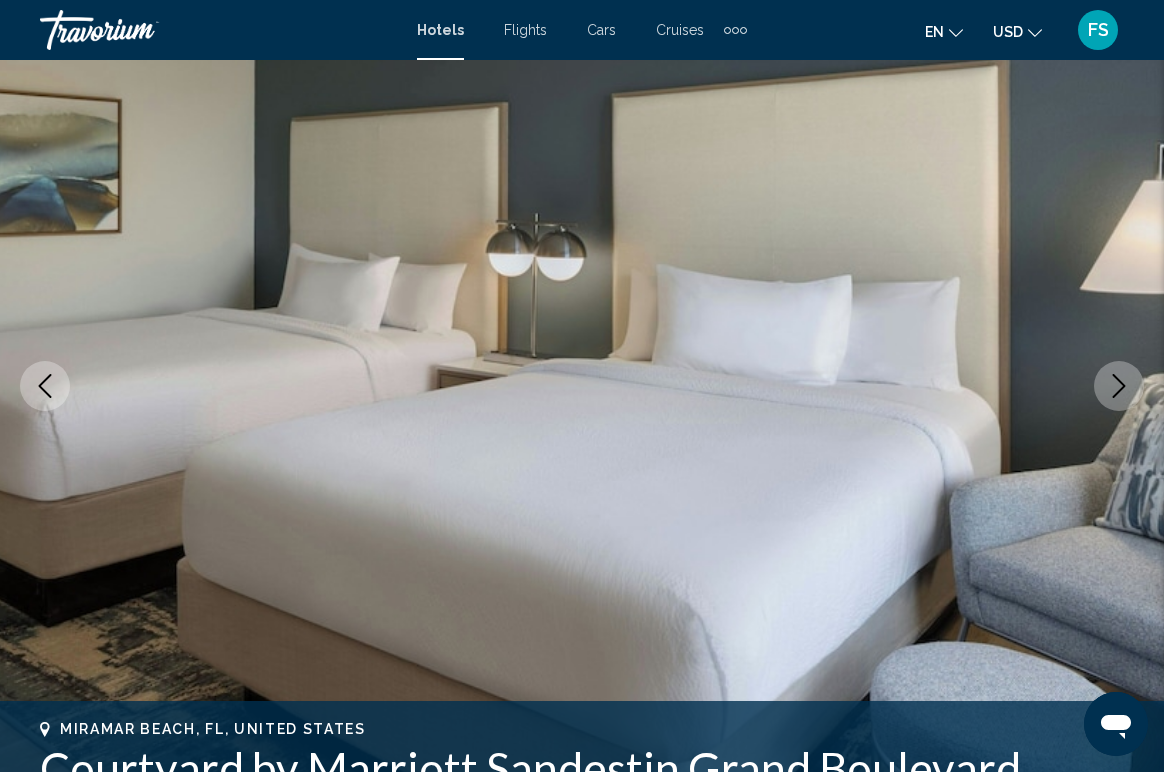 click at bounding box center [1119, 386] 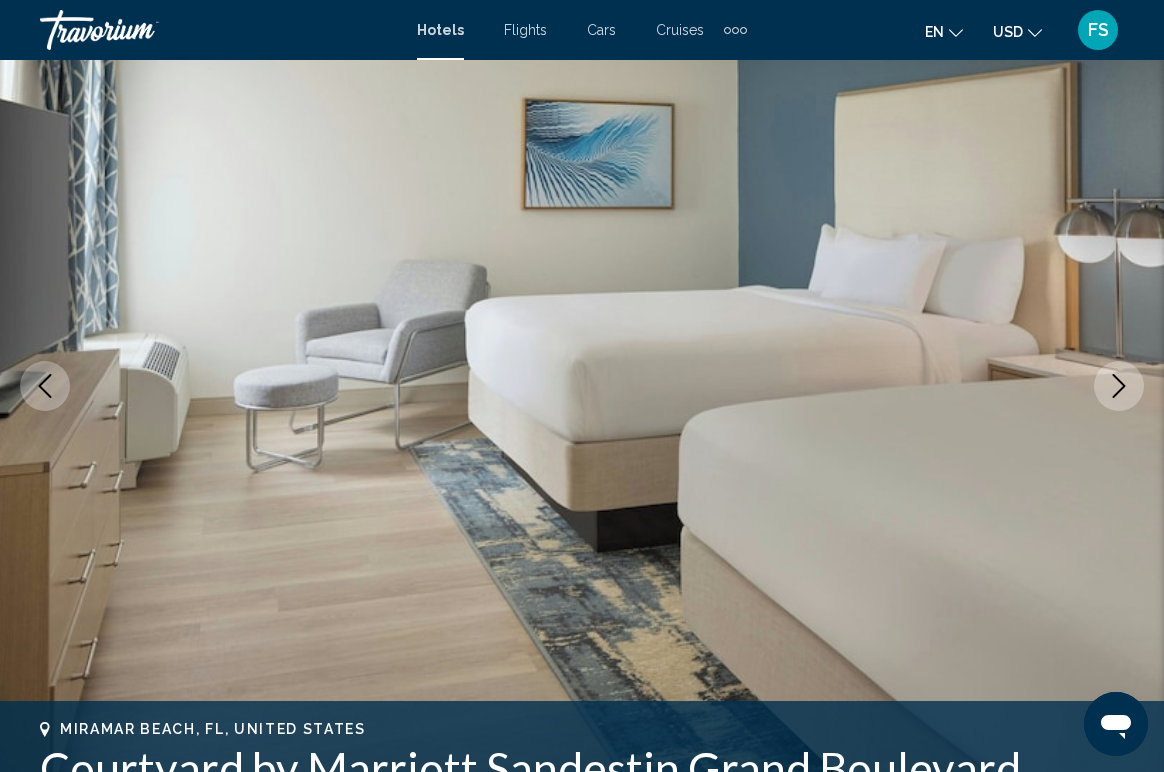 click at bounding box center (1119, 386) 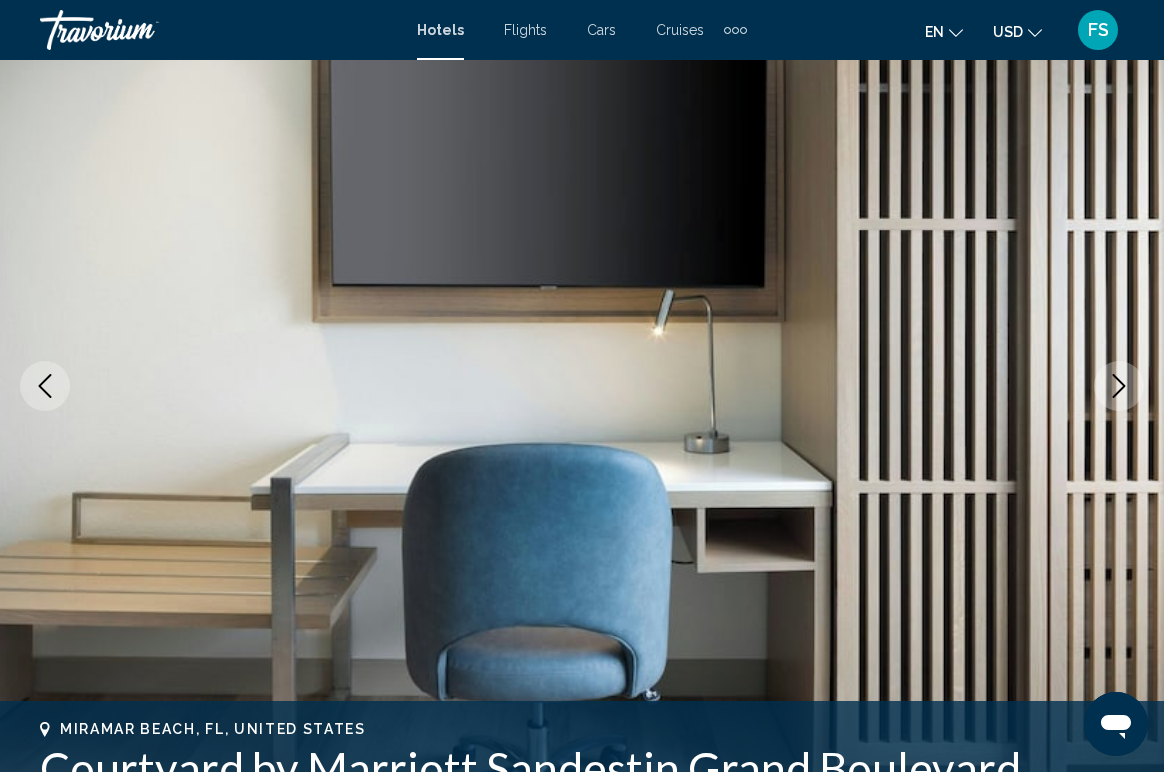 click at bounding box center (1119, 386) 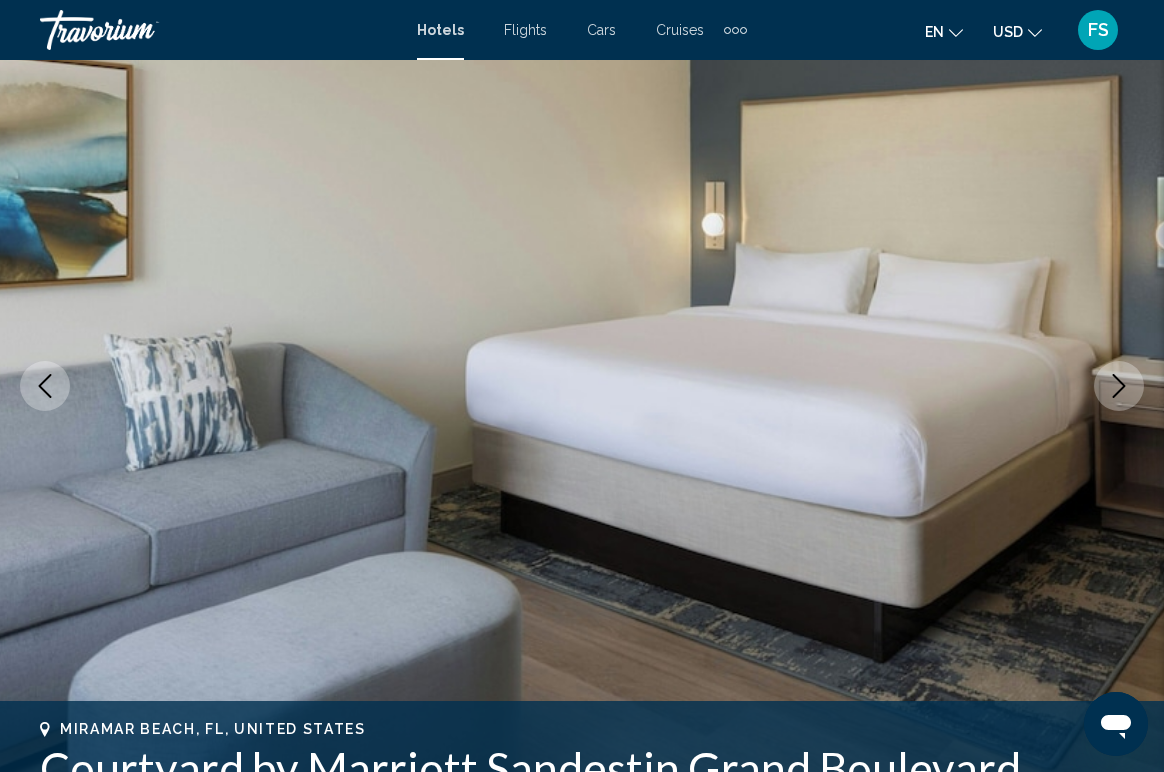 click at bounding box center (1119, 386) 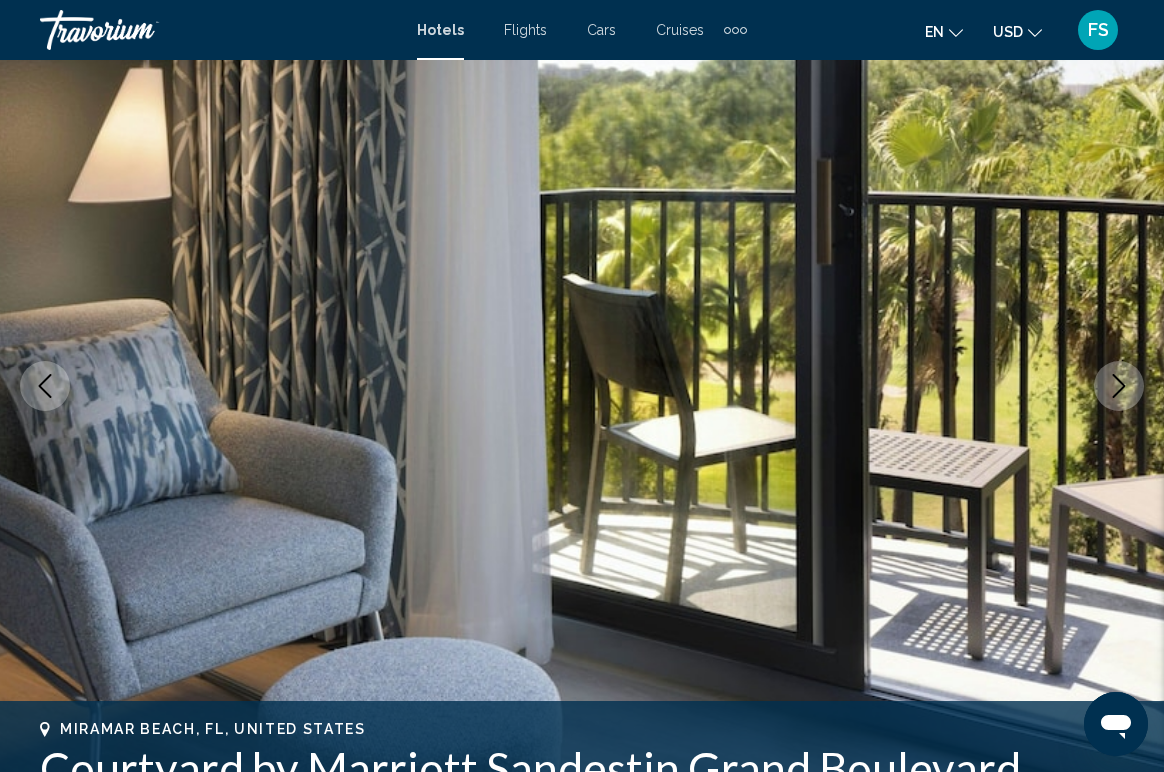 click at bounding box center (1119, 386) 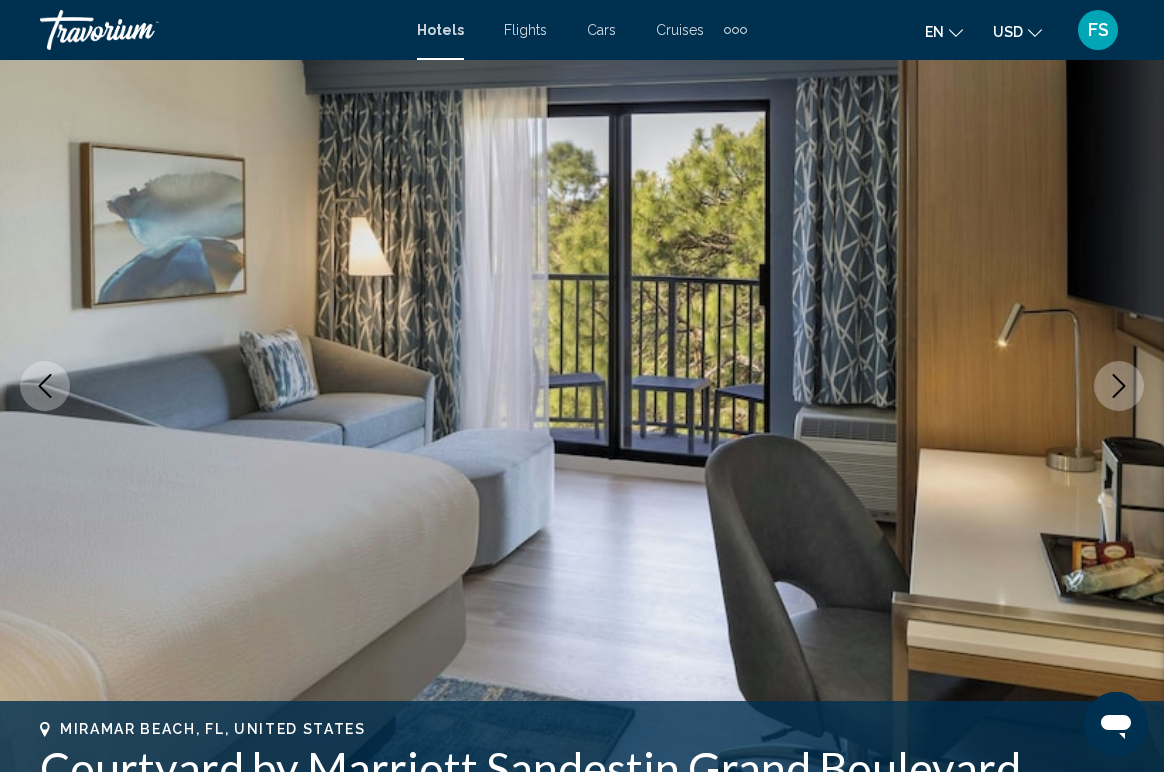 click at bounding box center (1119, 386) 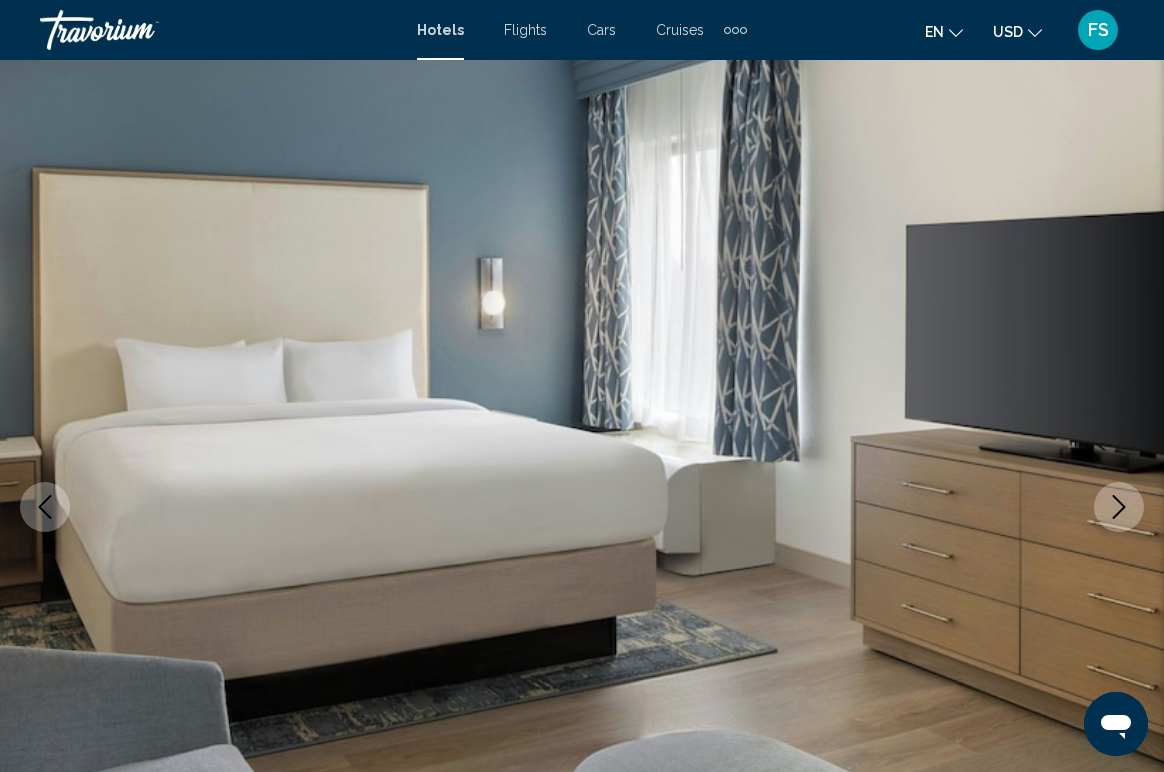 scroll, scrollTop: 0, scrollLeft: 0, axis: both 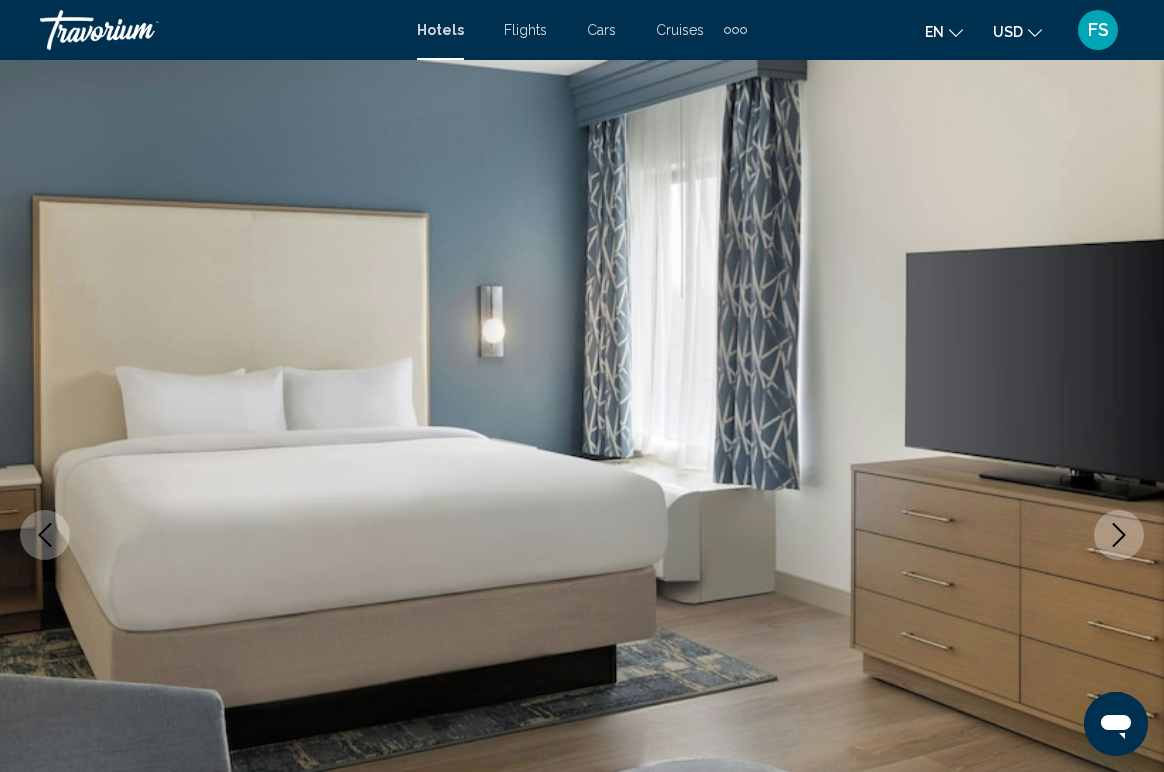 click at bounding box center [735, 30] 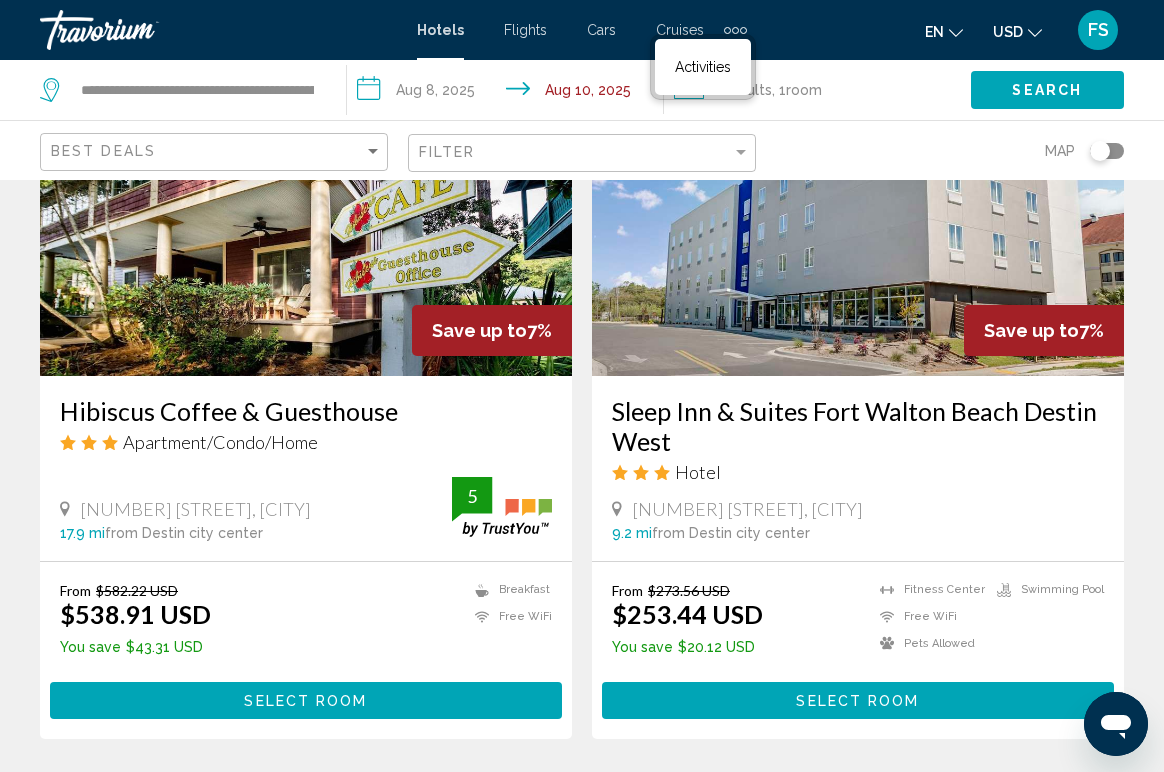 scroll, scrollTop: 1683, scrollLeft: 0, axis: vertical 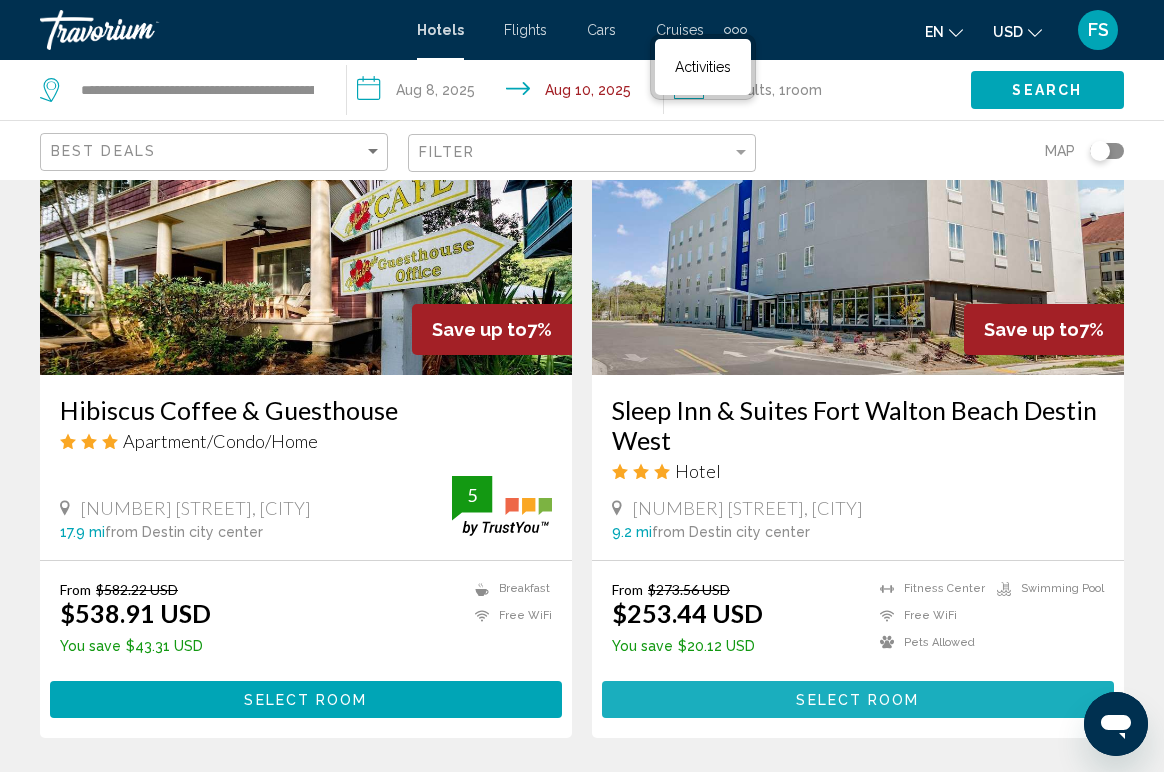 click on "Select Room" at bounding box center (858, 699) 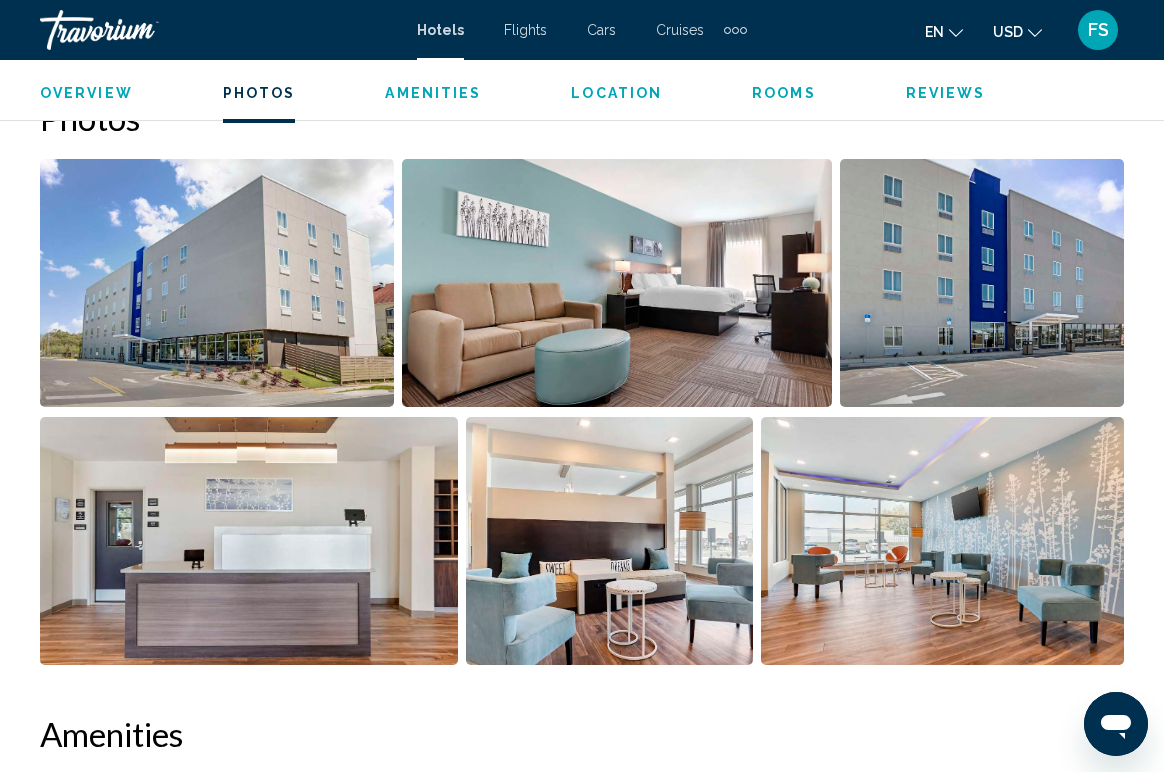scroll, scrollTop: 1352, scrollLeft: 0, axis: vertical 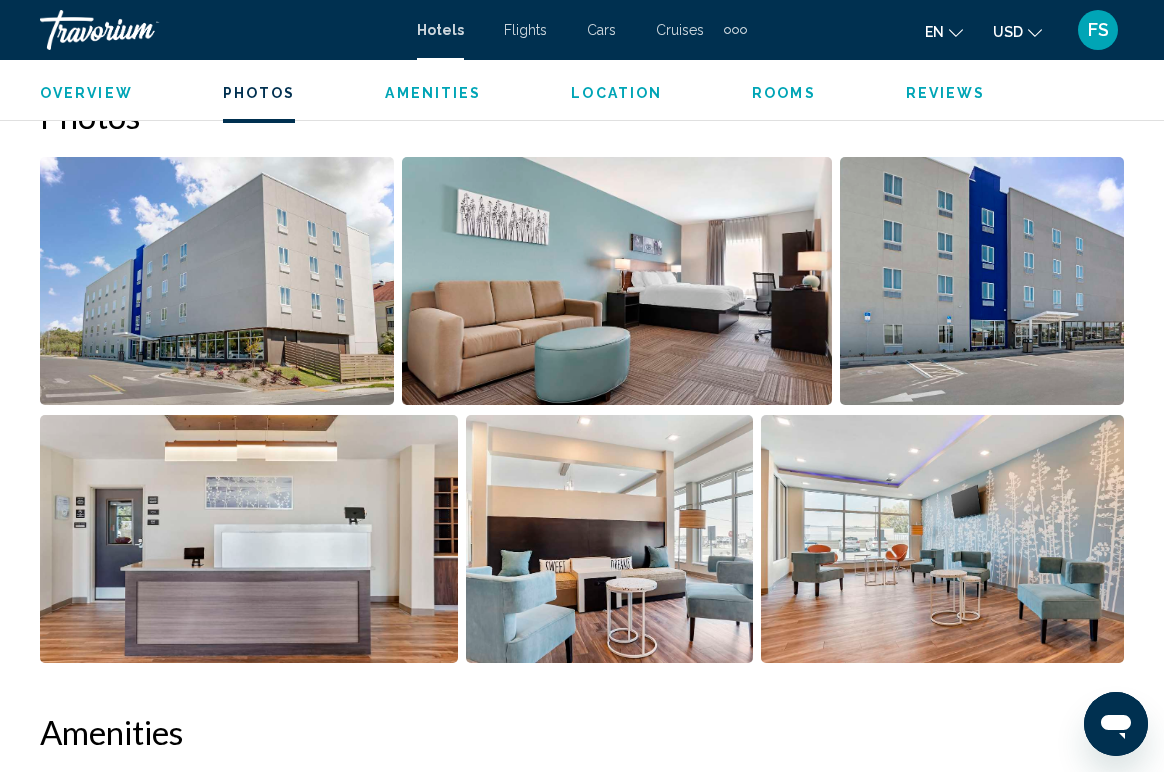 click at bounding box center [217, 281] 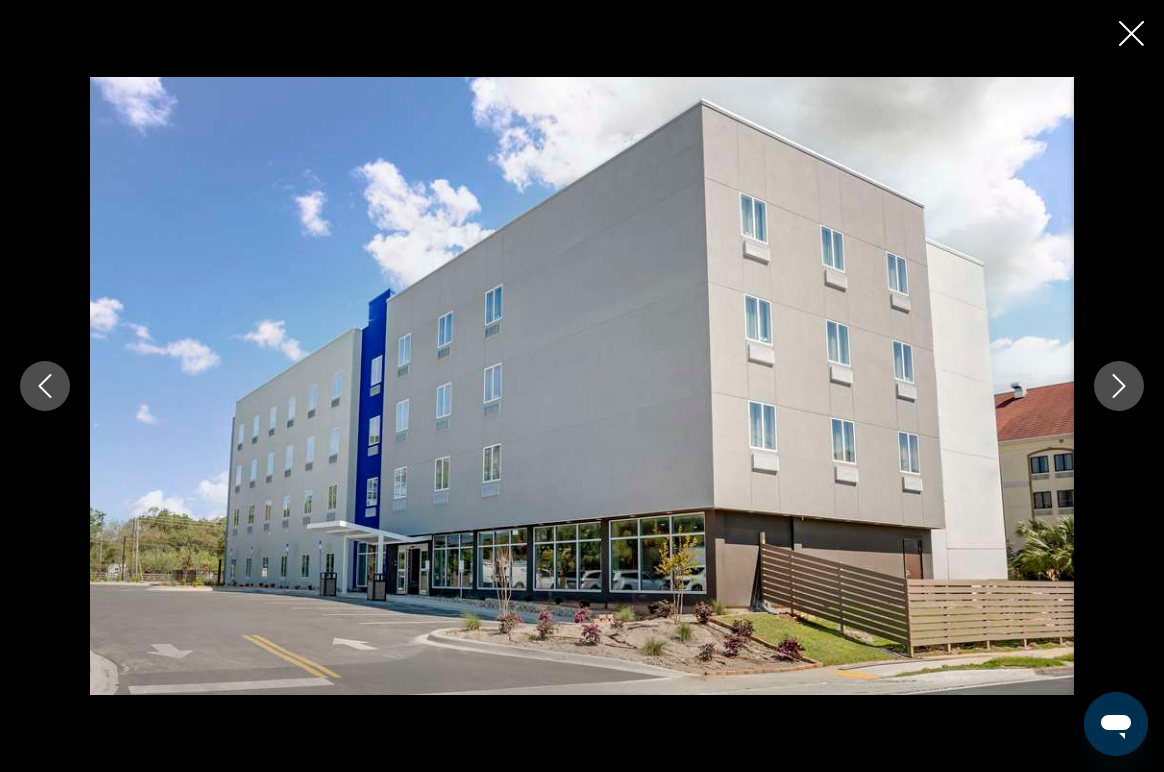 click 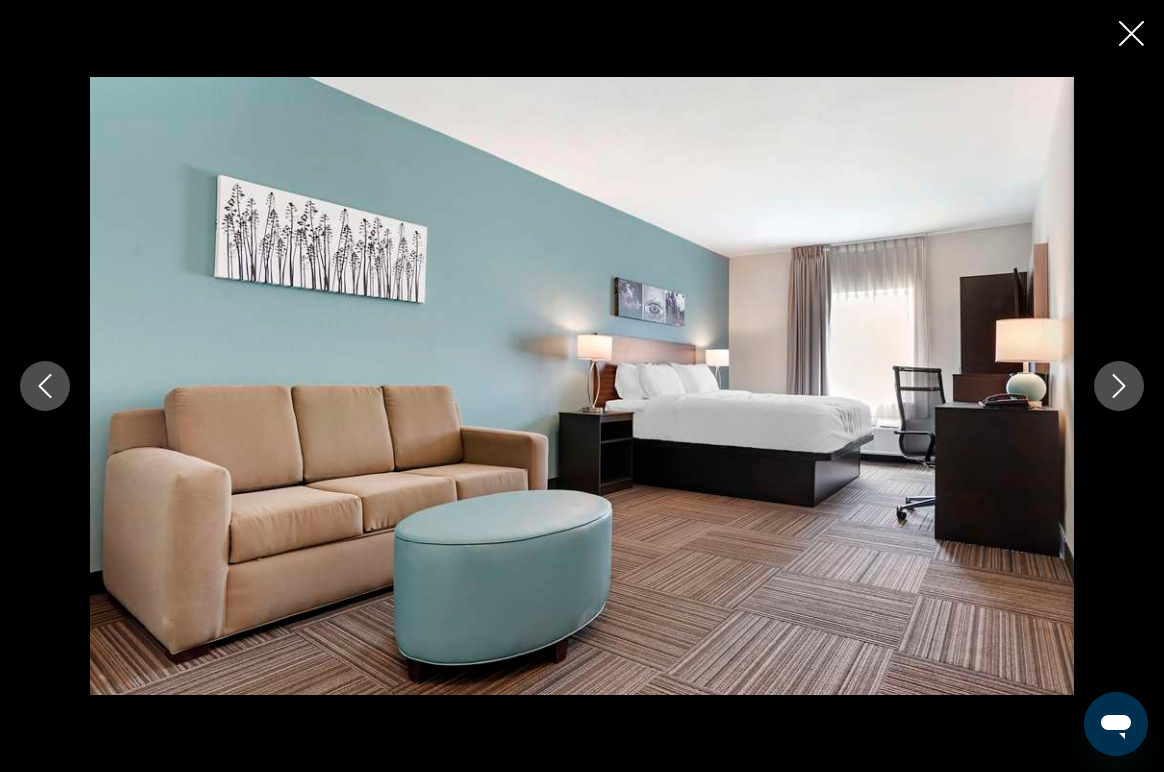 click 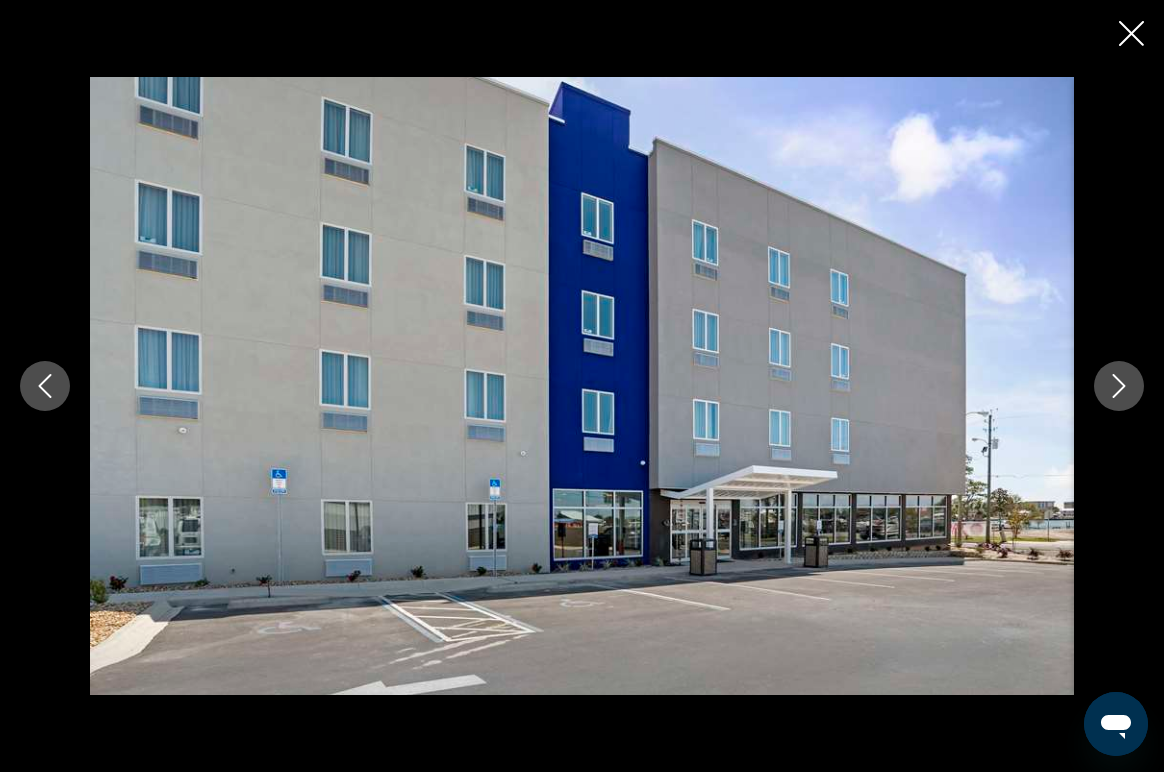 click 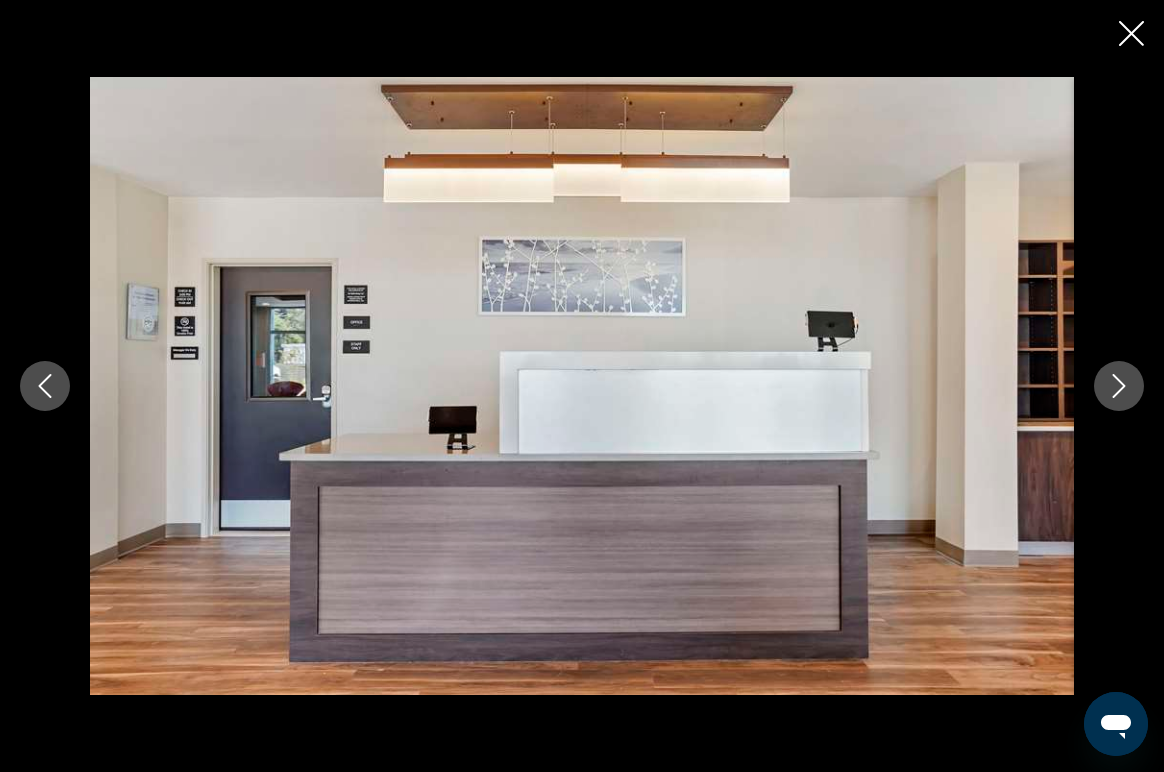 click 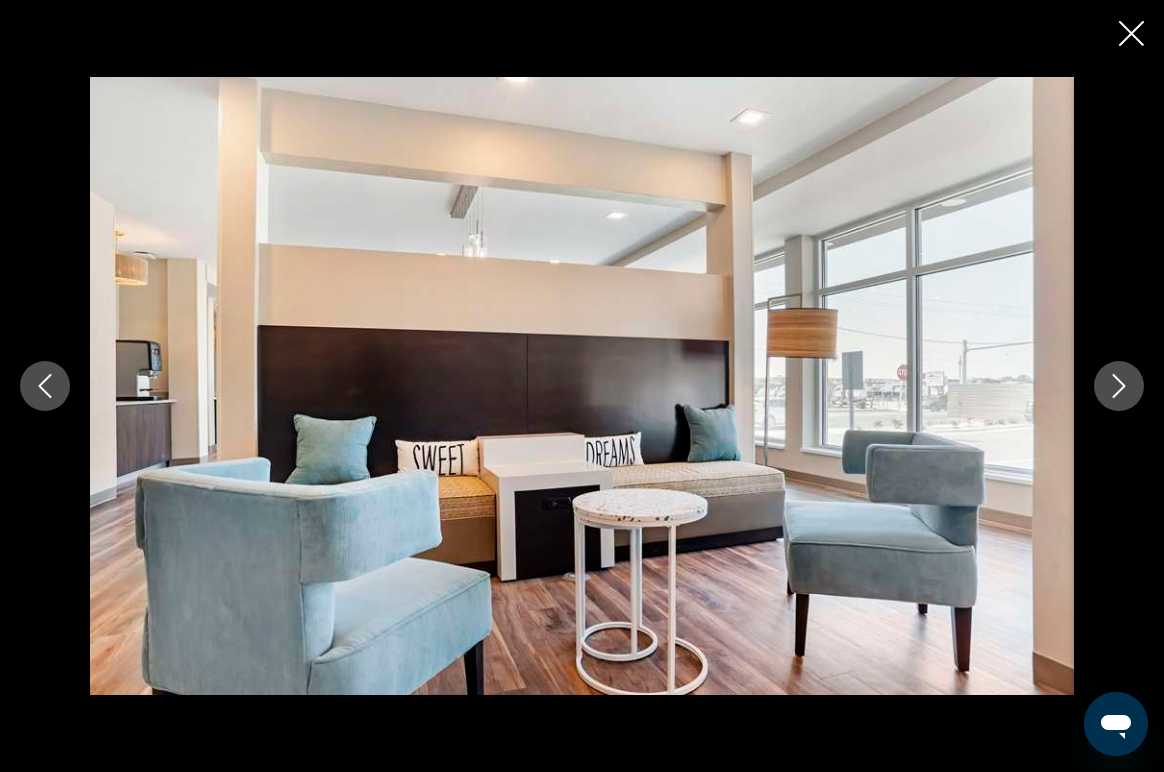 click 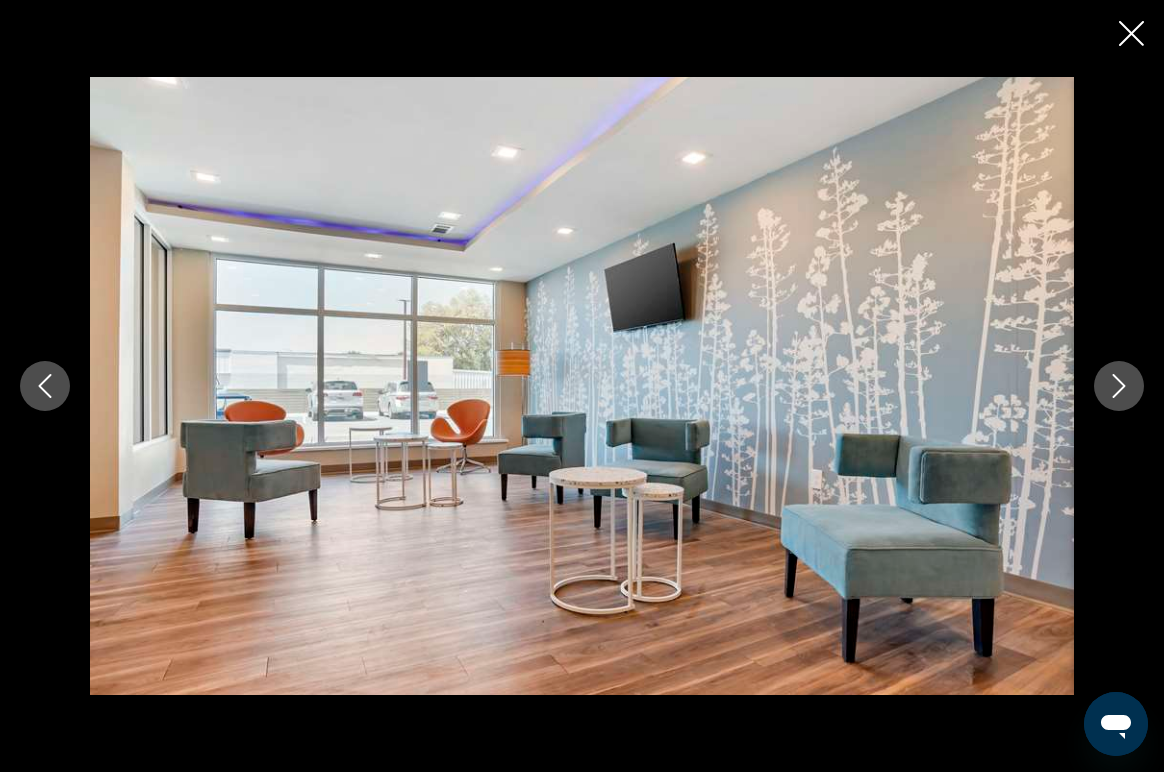 click 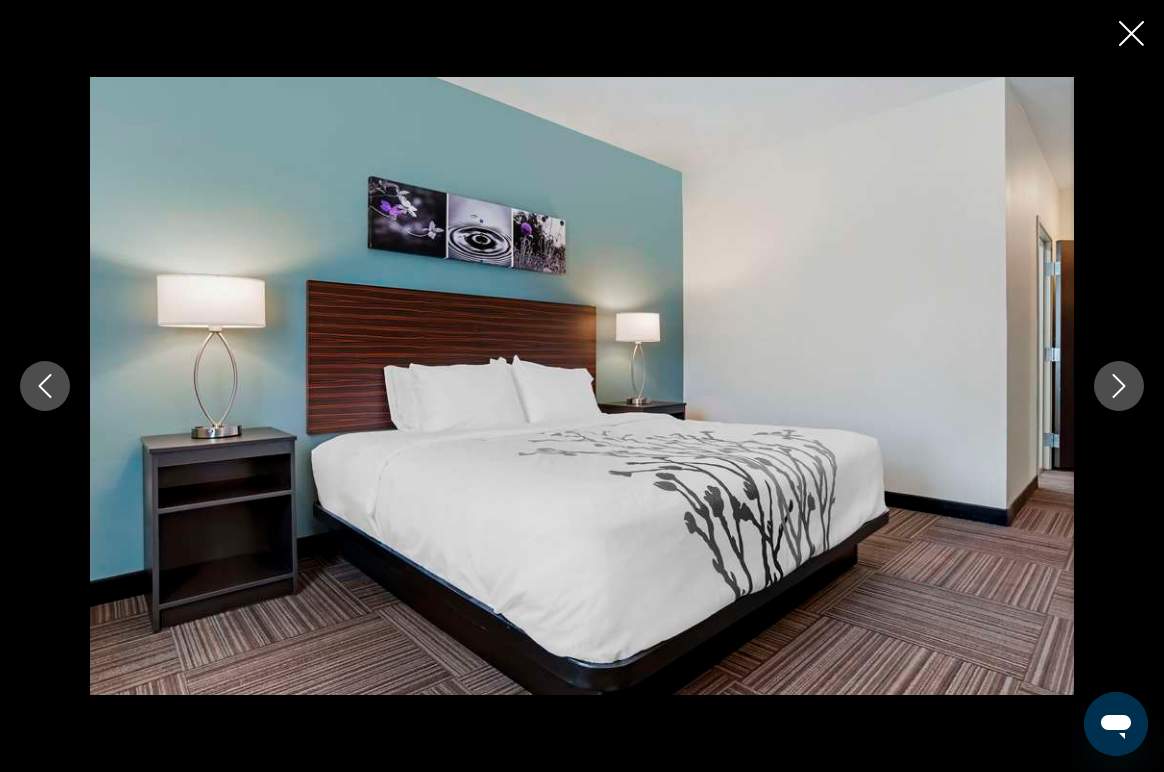 click 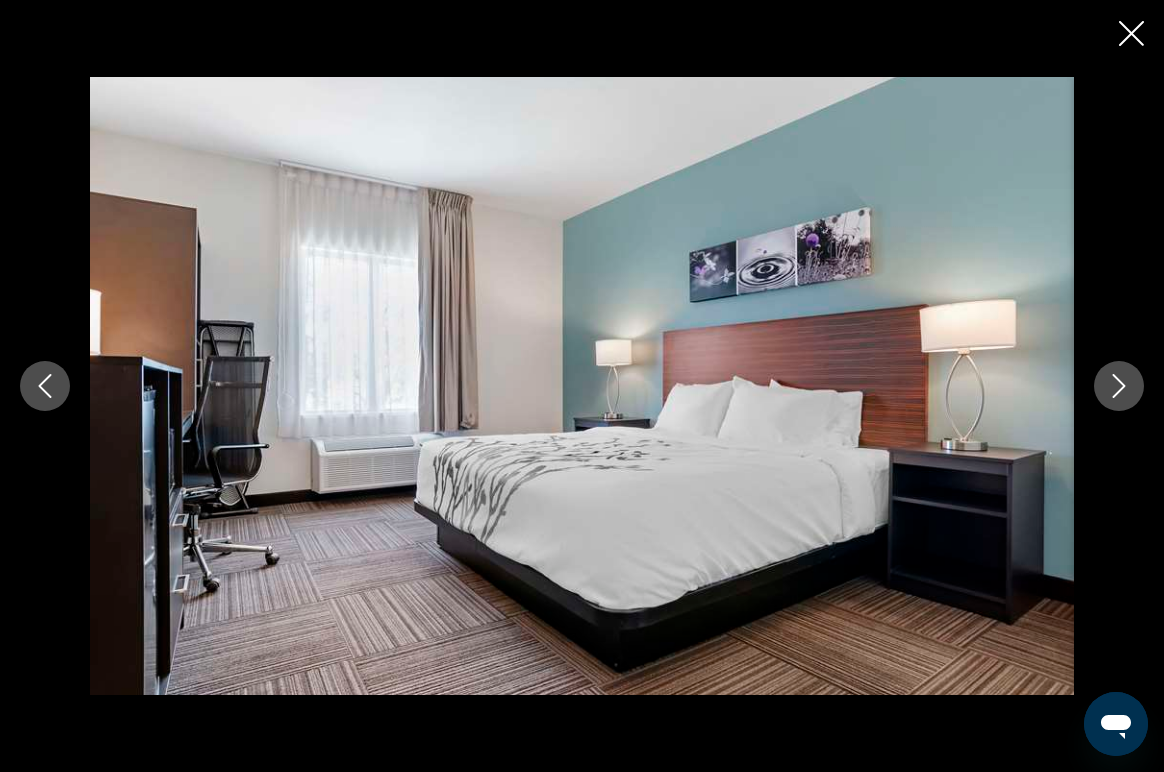 click 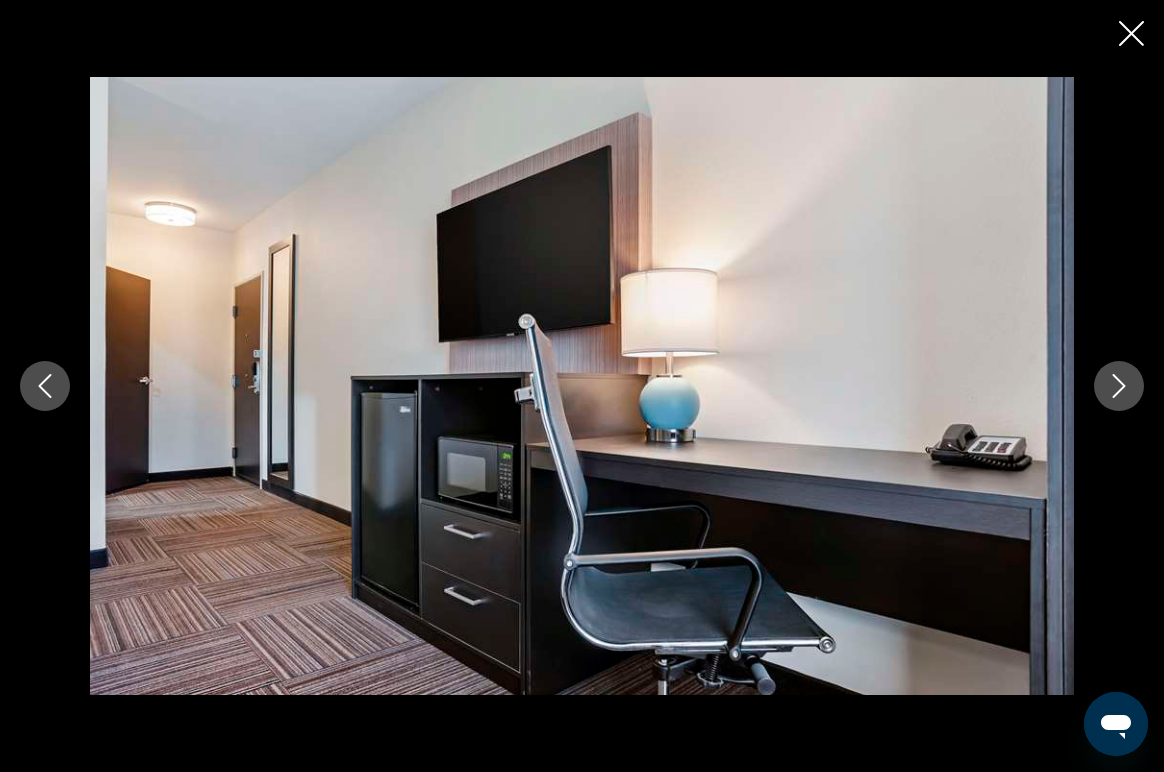 click 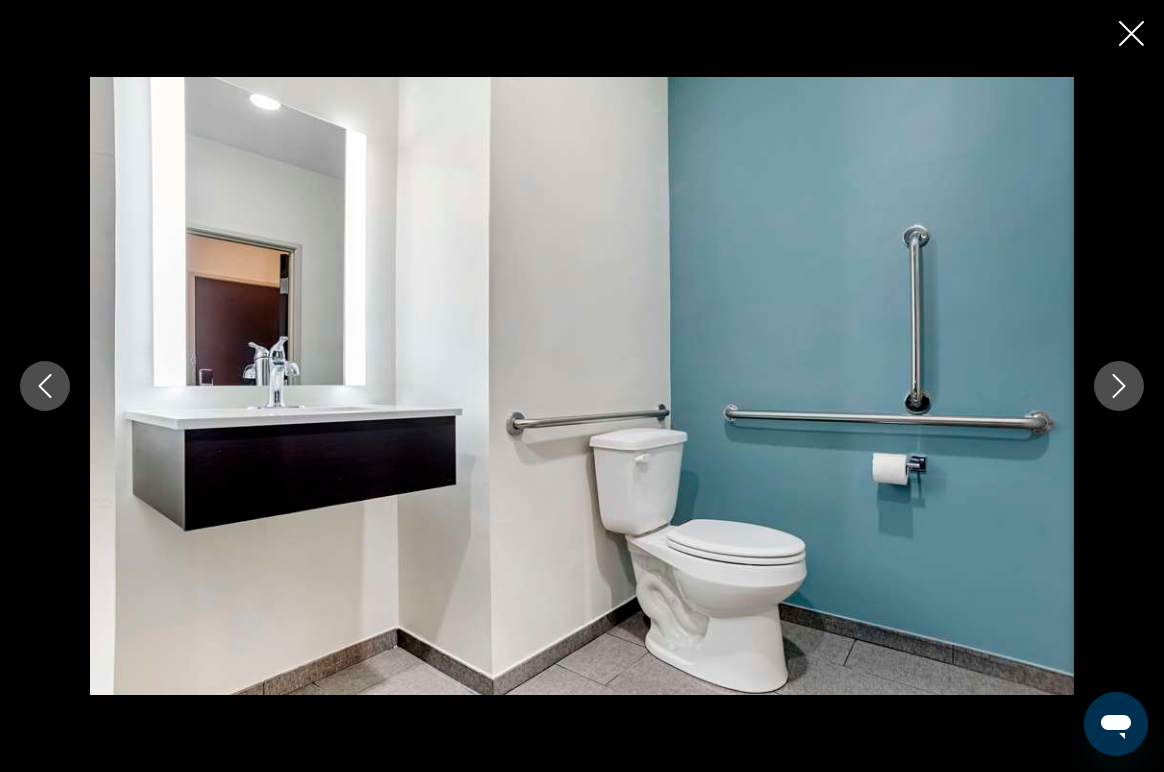 click 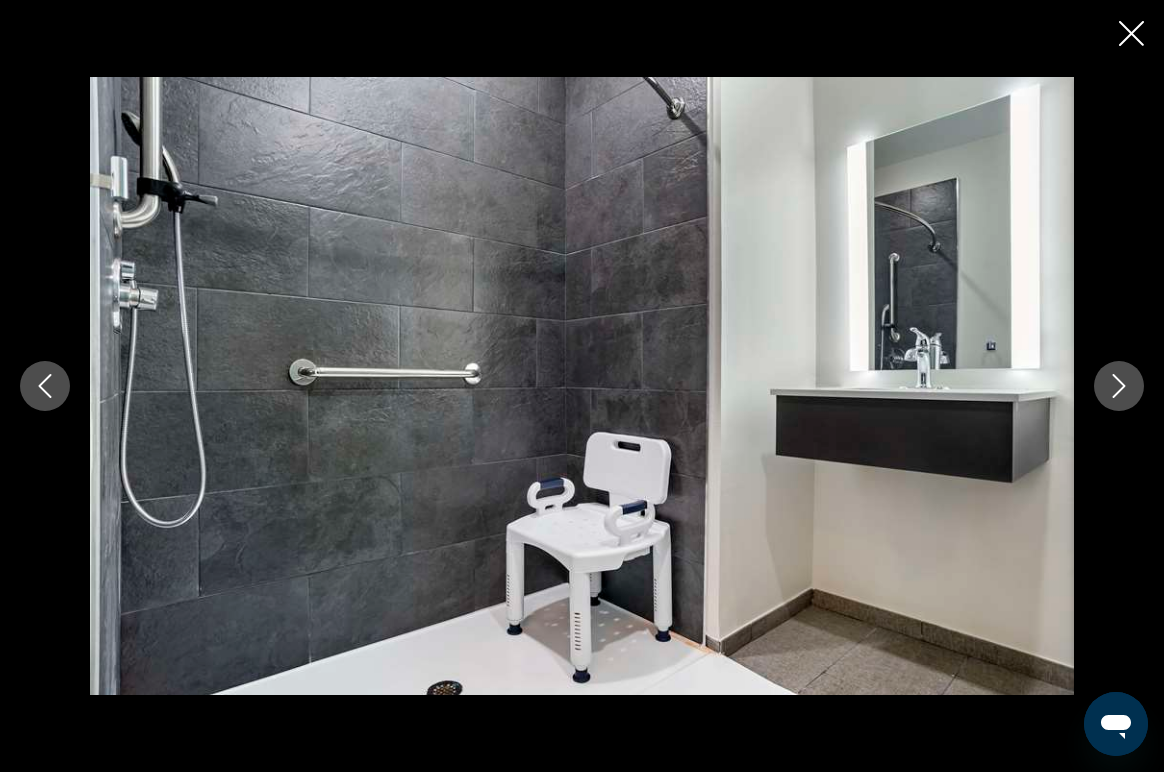 click 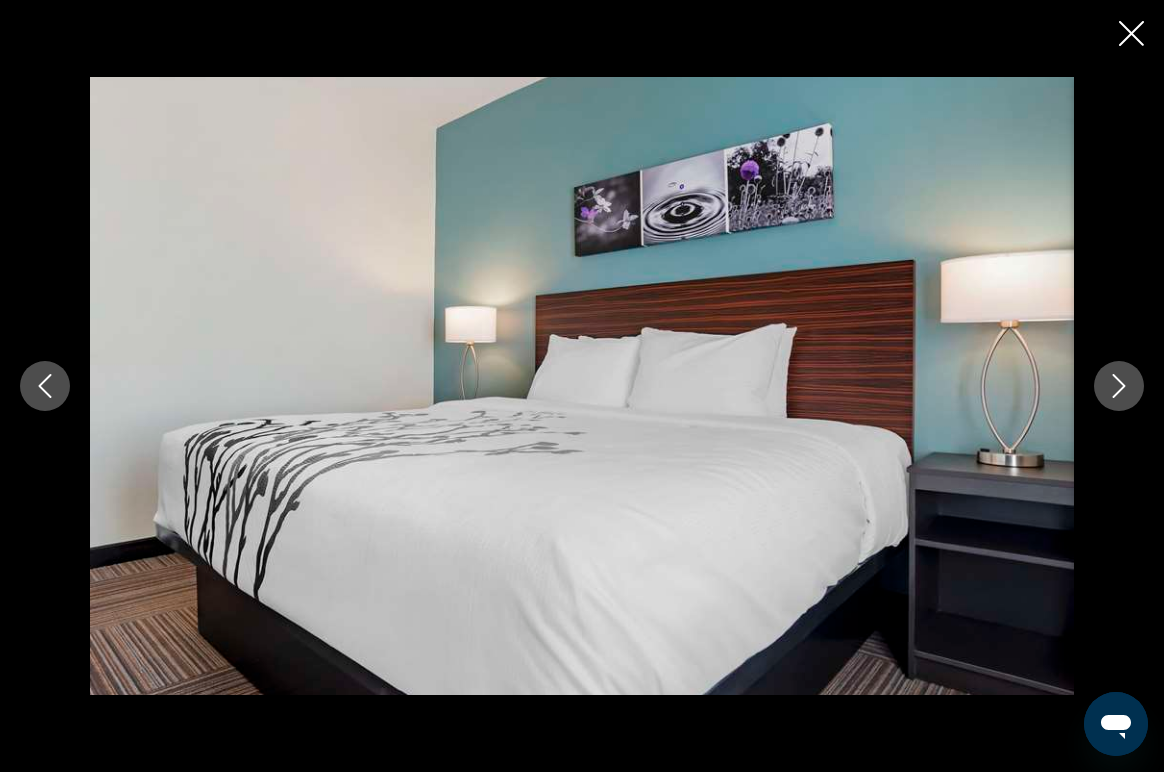 scroll, scrollTop: 2213, scrollLeft: 0, axis: vertical 